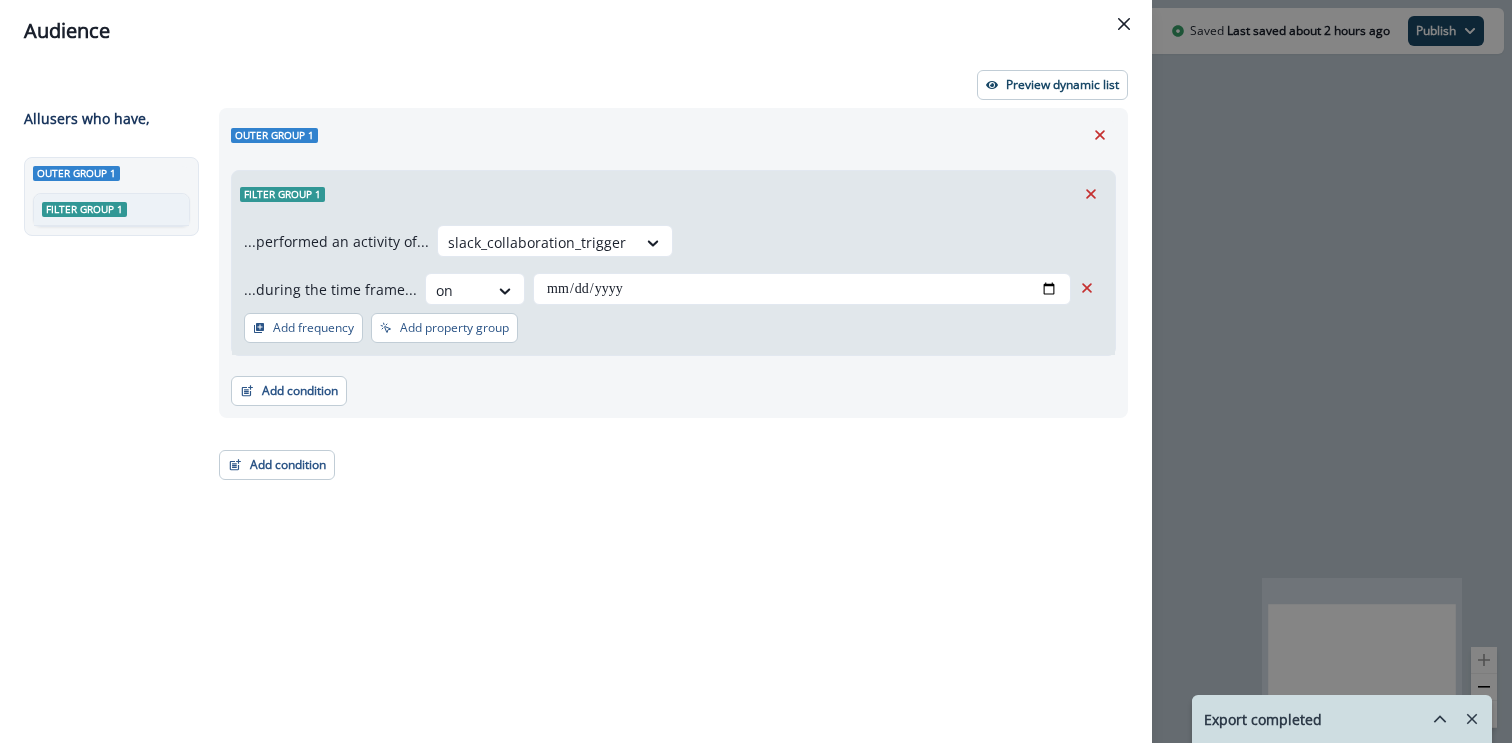 scroll, scrollTop: 0, scrollLeft: 0, axis: both 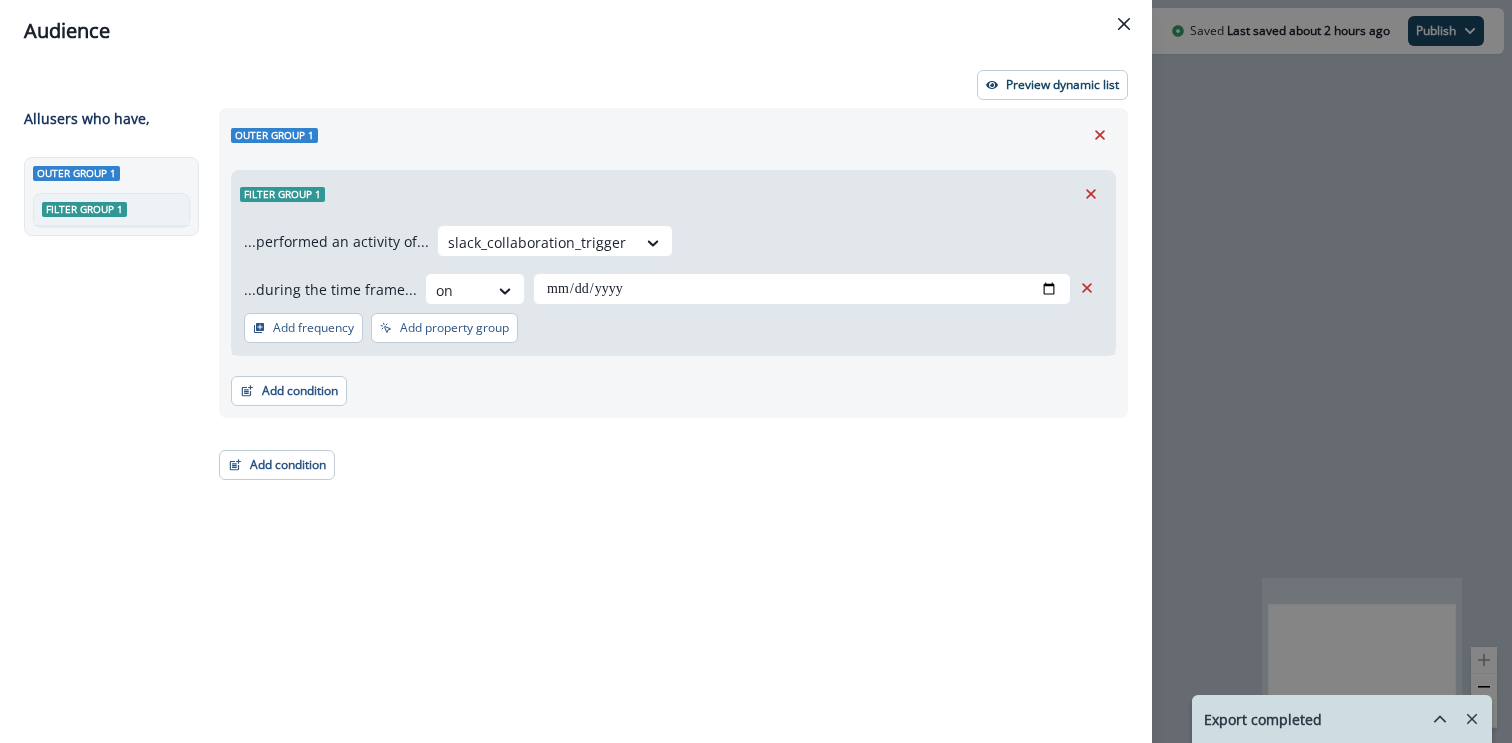 click on "[TEXT] Preview [TEXT] [TEXT] All users who have, Outer group 1 Filter group 1 Outer group 1 Filter group 1 ...performed an activity of... [TEXT] ...during the time frame... on [DATE] Add frequency Add property group Add property group Add condition Contact properties A person property Performed a product event Performed a marketing activity Performed a web activity List membership Salesforce campaign membership Add condition Contact properties A person property Performed a product event Performed a marketing activity Performed a web activity List membership Salesforce campaign membership Grouped properties Organization members" at bounding box center (756, 371) 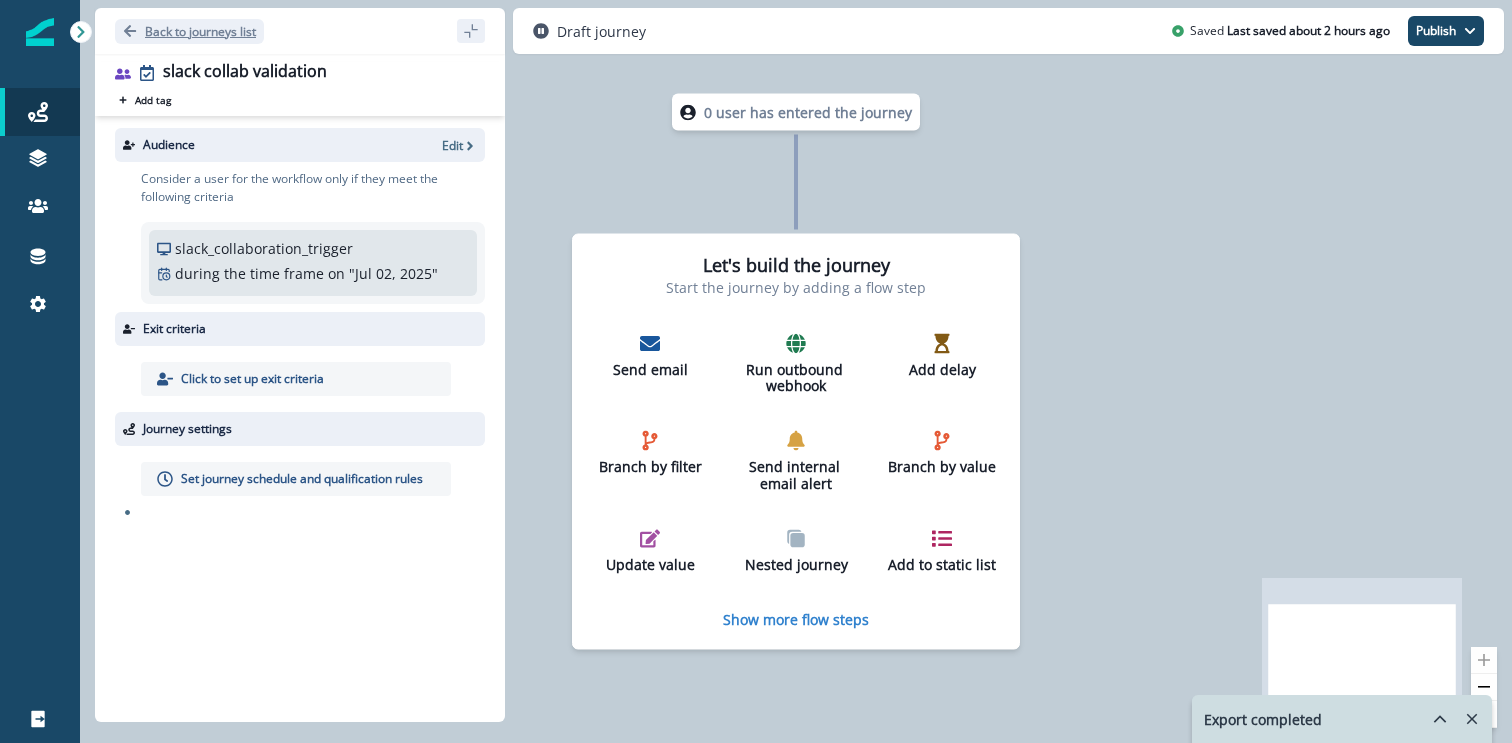 click on "Back to journeys list" at bounding box center (189, 31) 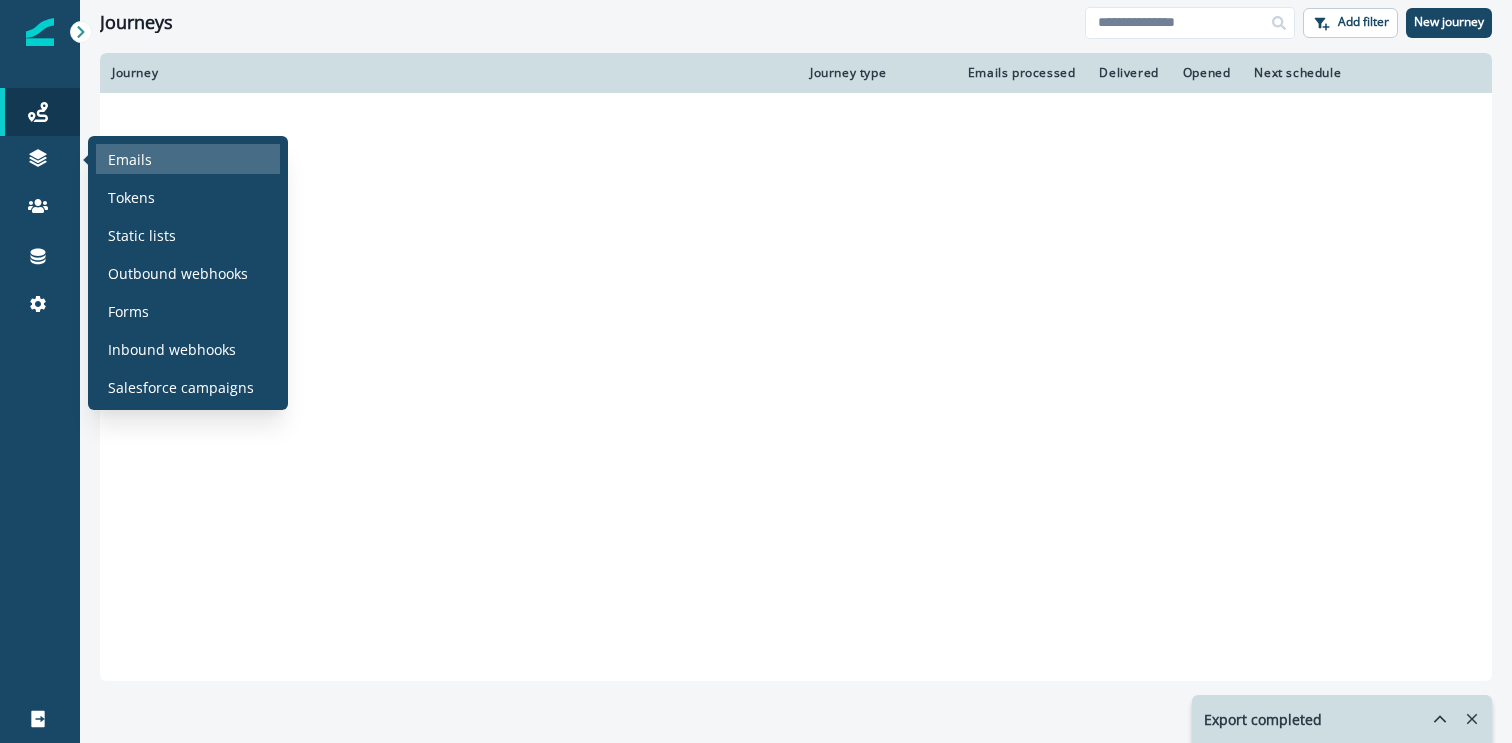 click on "Emails" at bounding box center [130, 159] 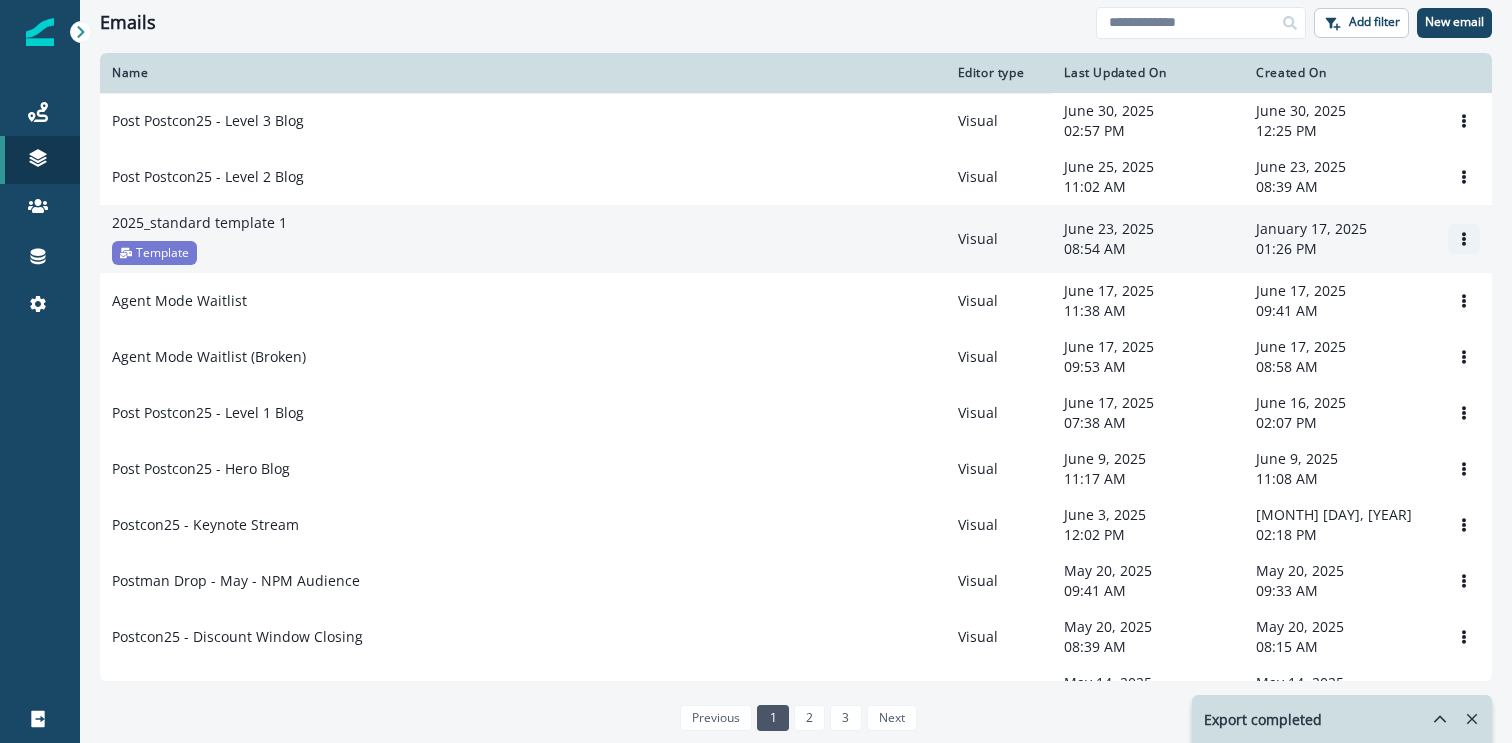 click at bounding box center [1464, 239] 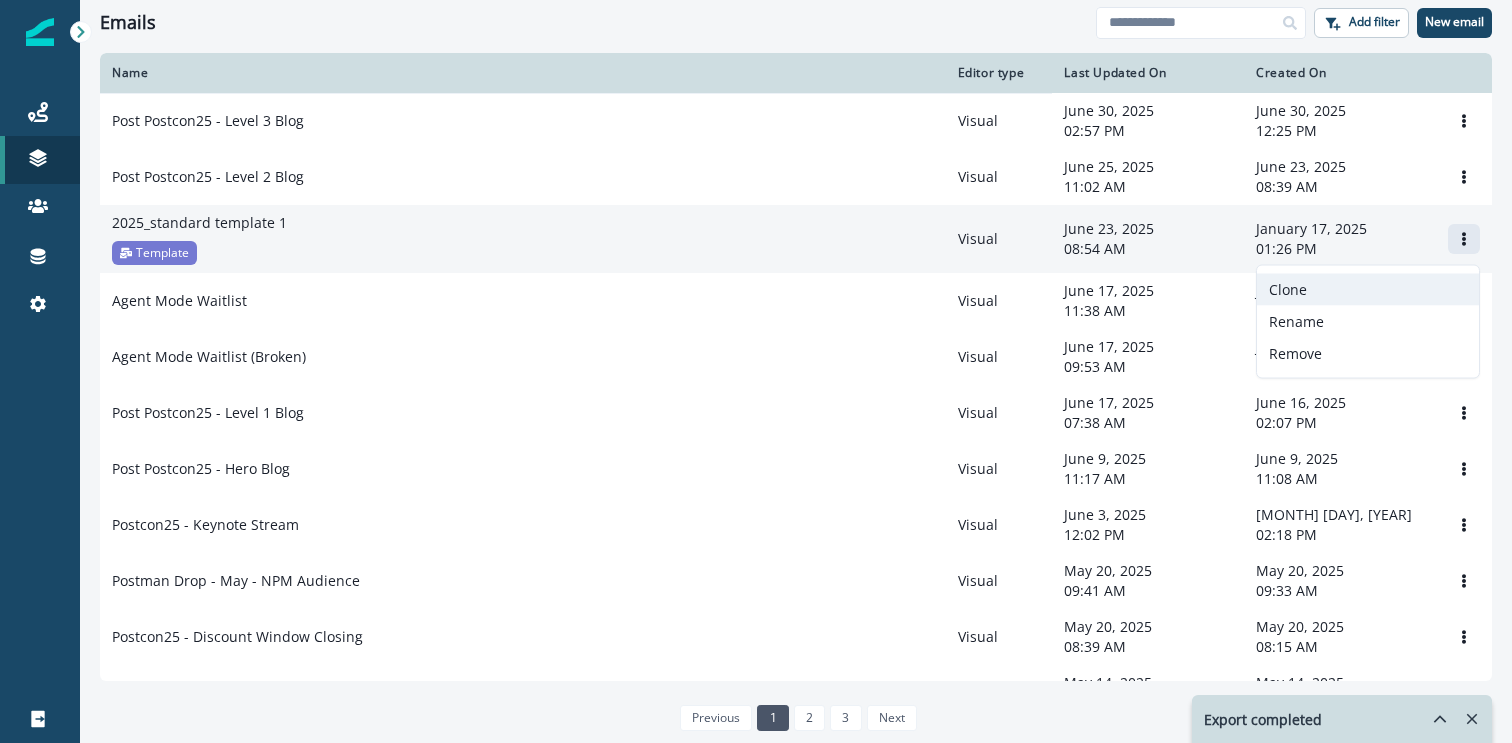 click on "Clone" at bounding box center [1368, 290] 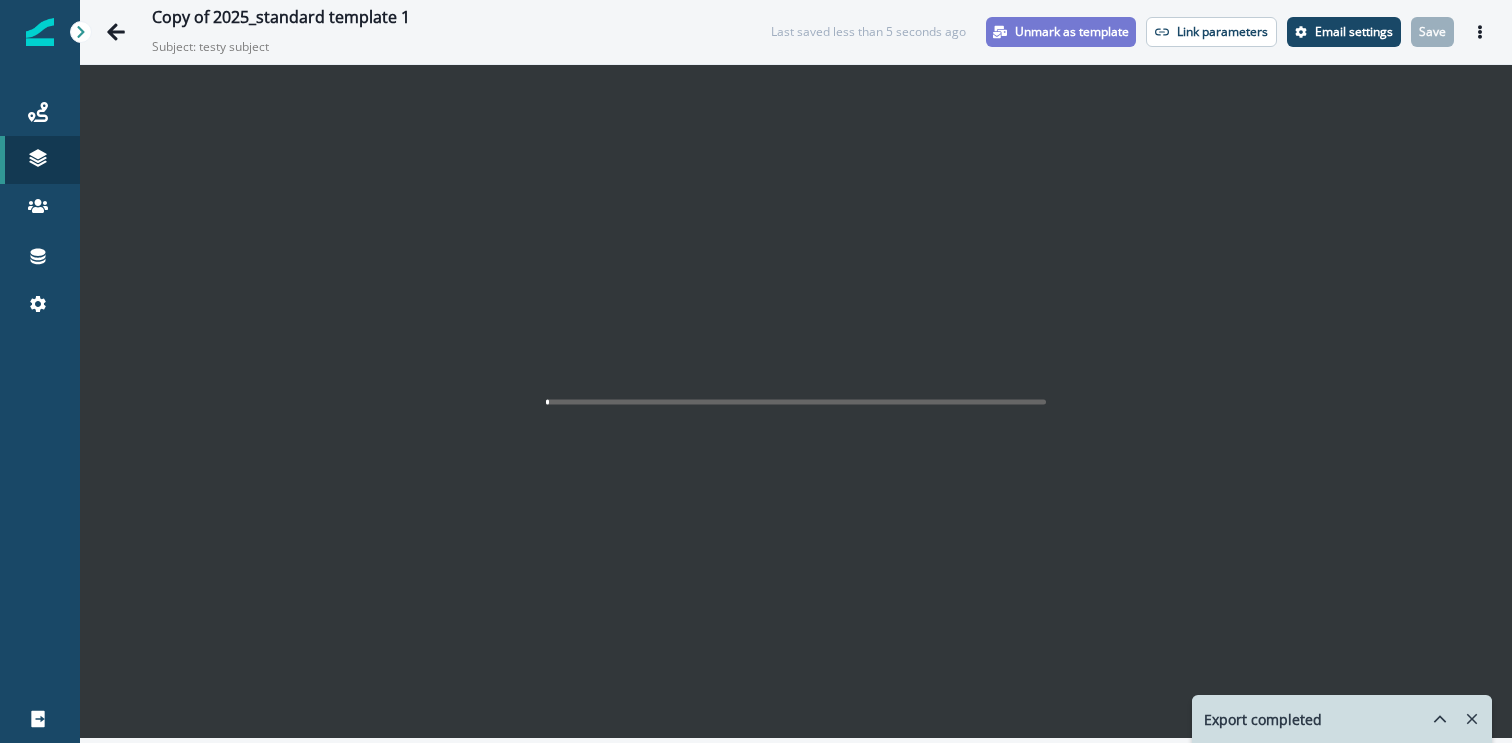 click on "Unmark as template" at bounding box center (1072, 32) 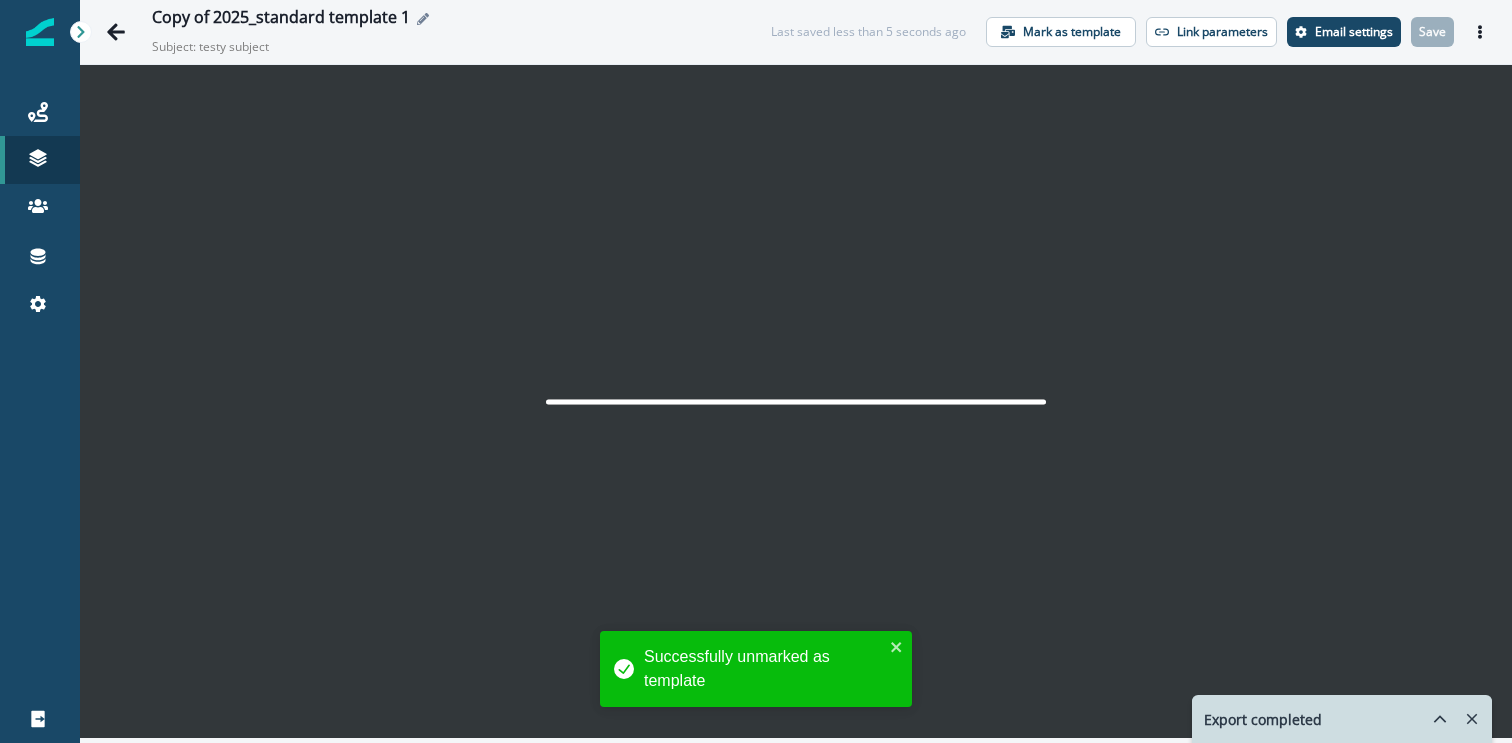 click on "Copy of 2025_standard template 1" at bounding box center [281, 19] 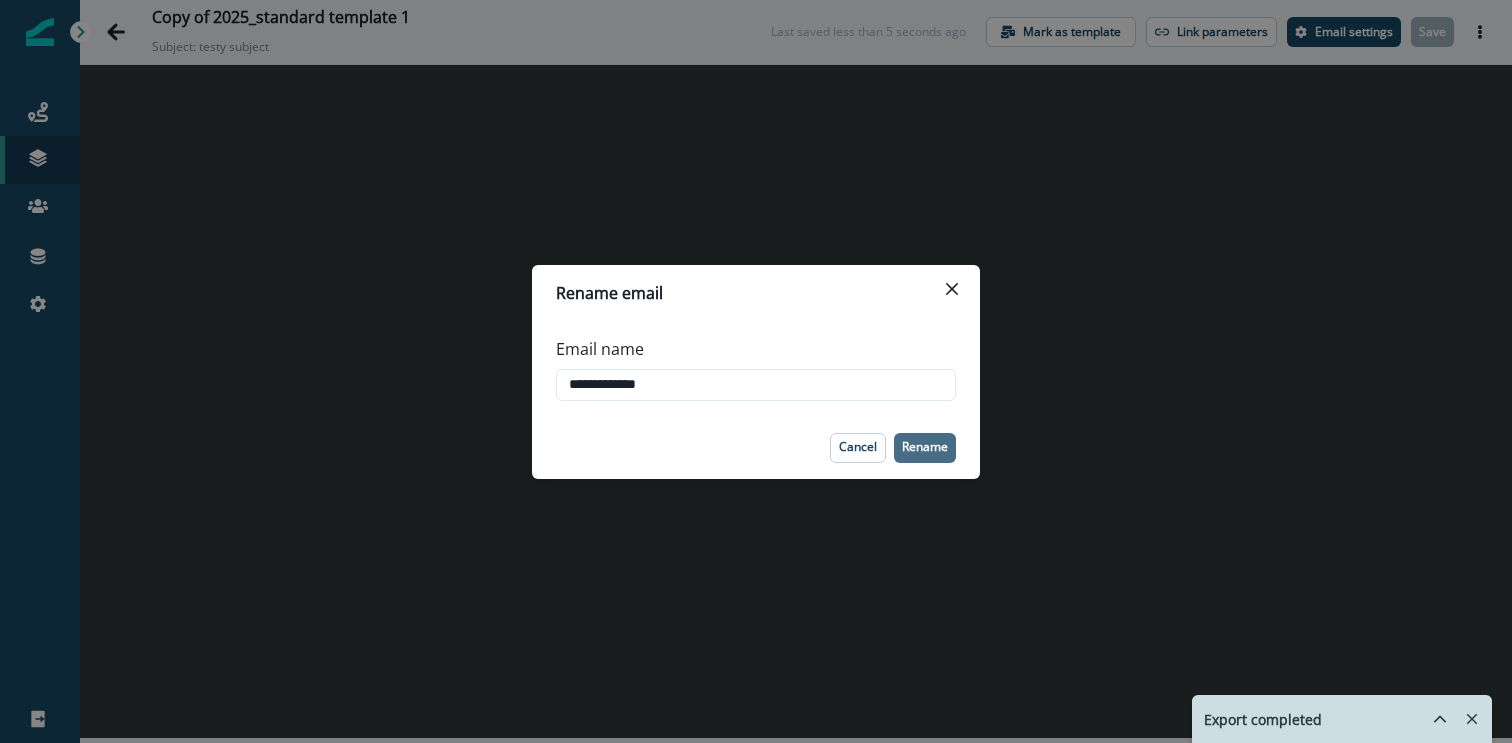 type on "**********" 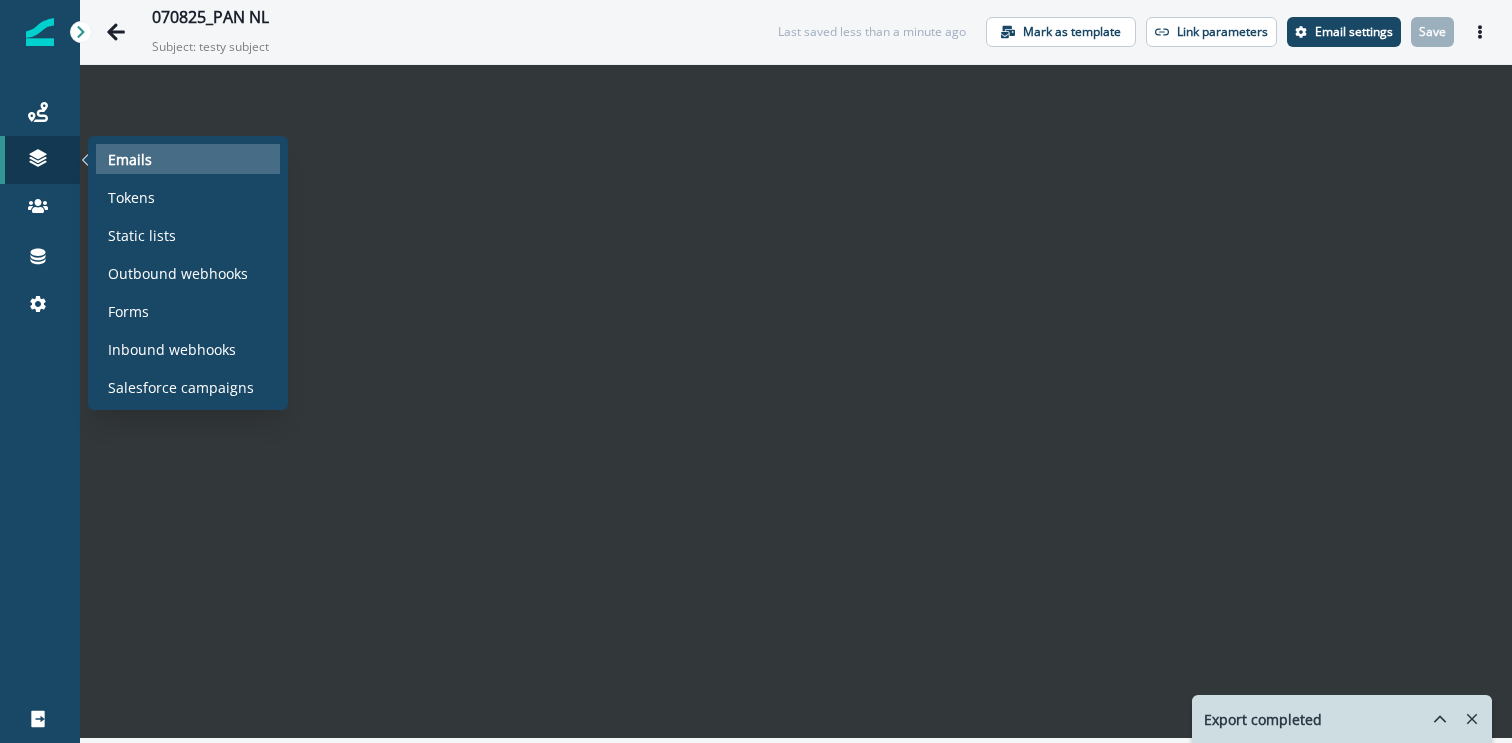 click on "Emails" at bounding box center (188, 159) 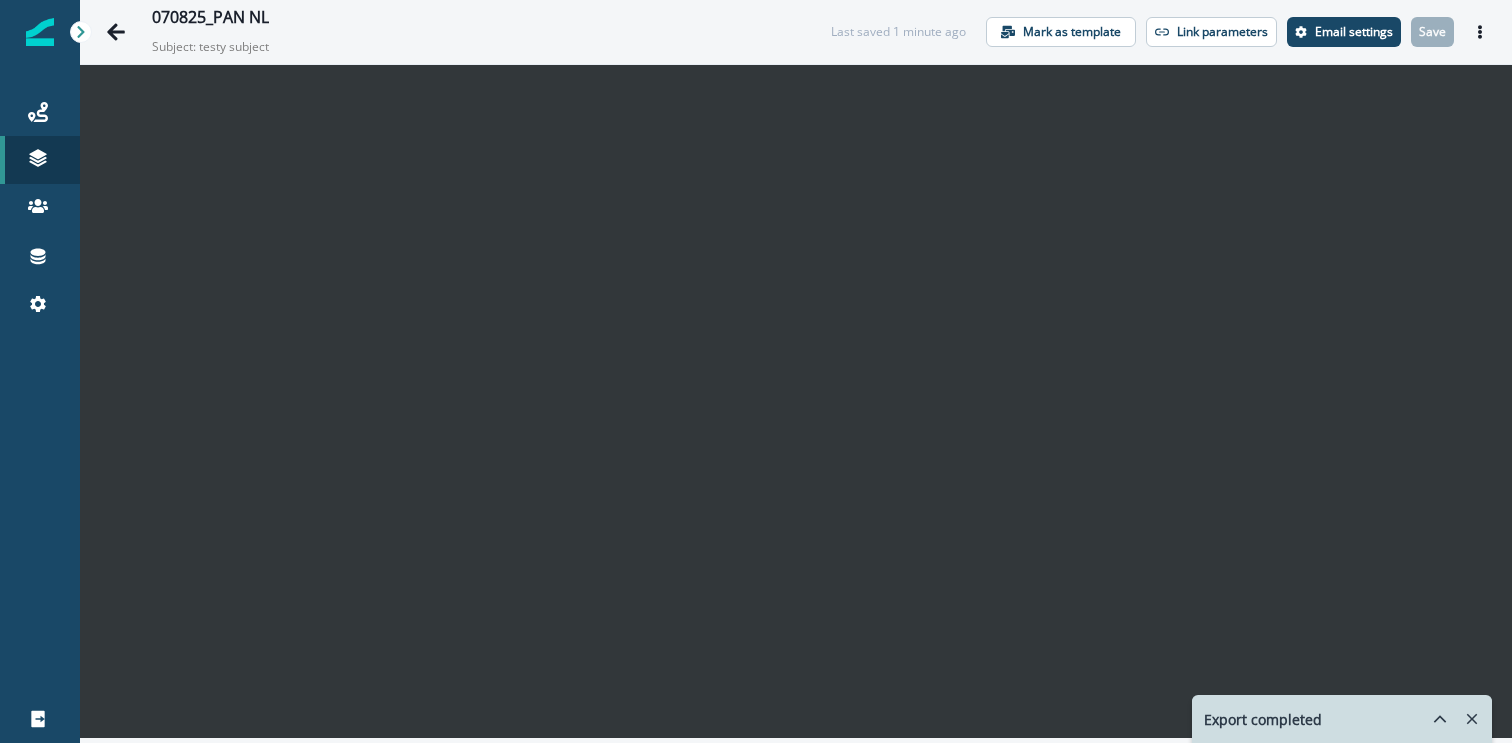 click on "[DATE]_[TEXT] [TEXT] Subject: [TEXT] Last saved [TIME] ago Mark as template Link parameters Email settings Save Preview Export html Send test email" at bounding box center (796, 32) 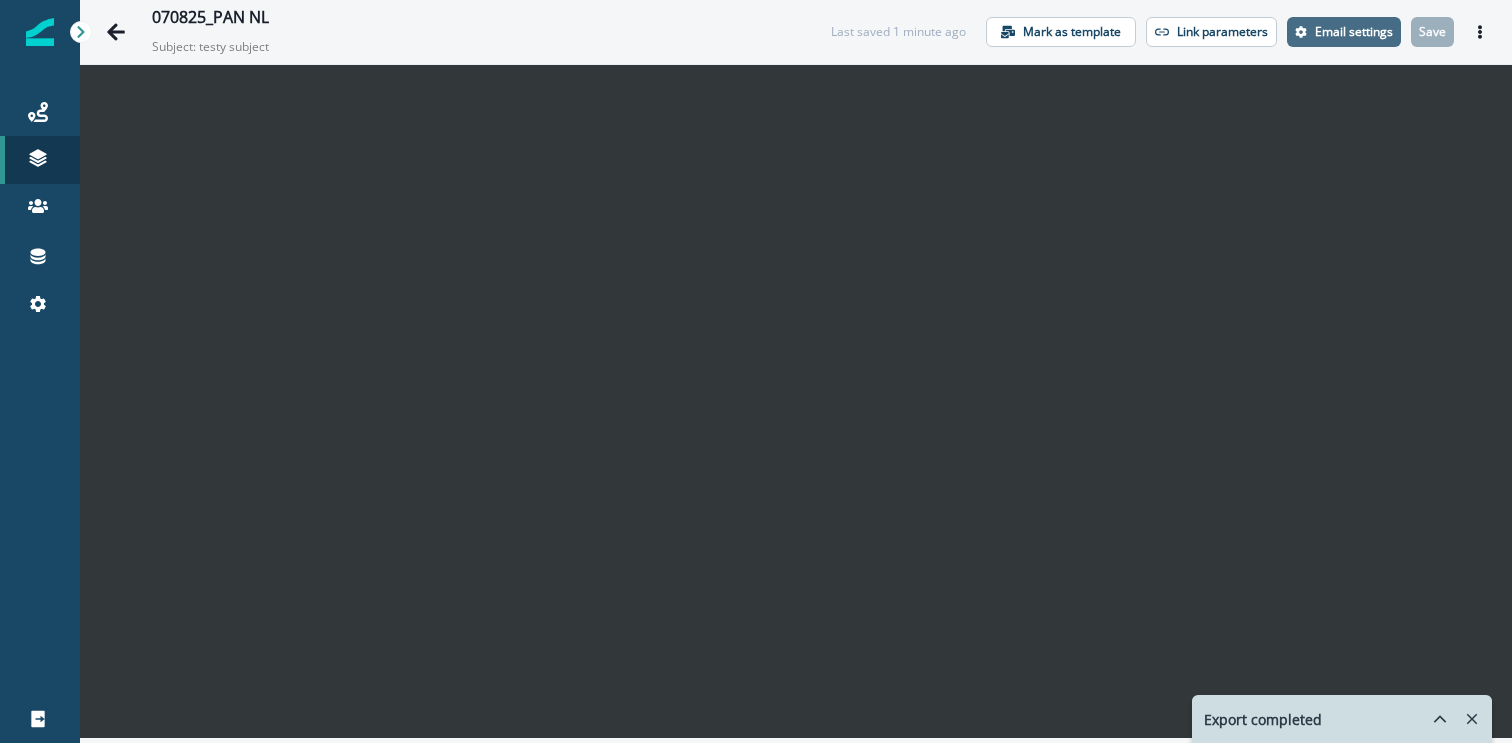 click on "Email settings" at bounding box center [1354, 32] 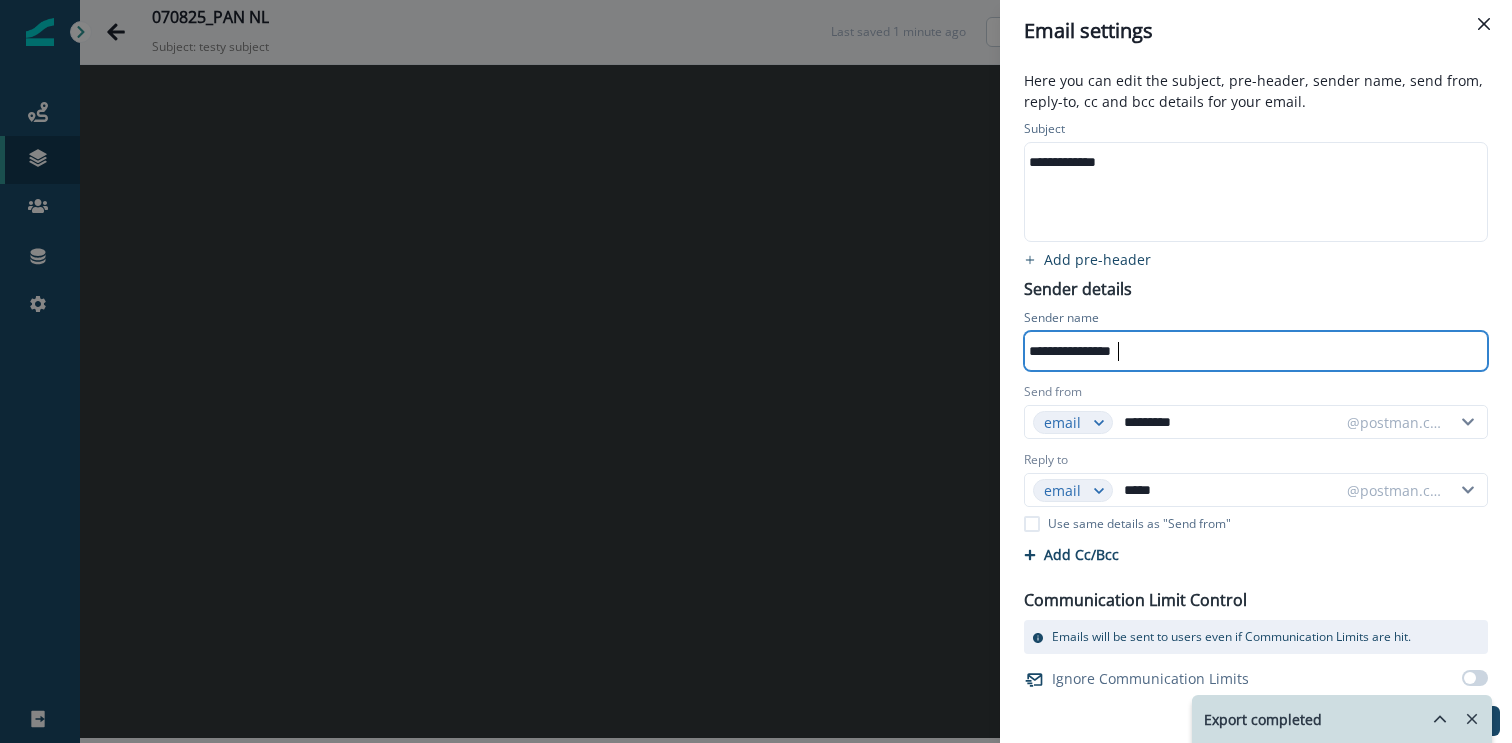 click on "**********" at bounding box center (1254, 351) 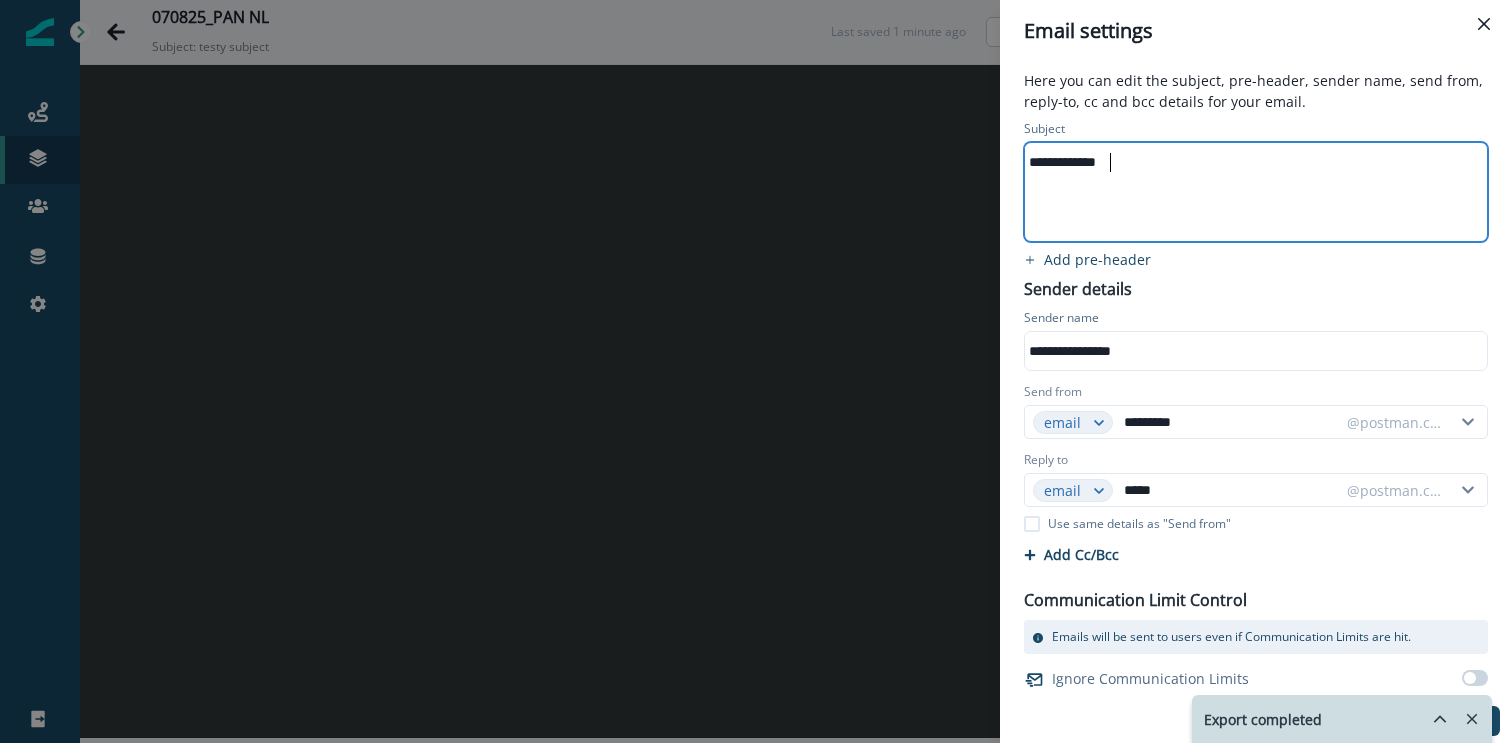click on "**********" at bounding box center (1254, 162) 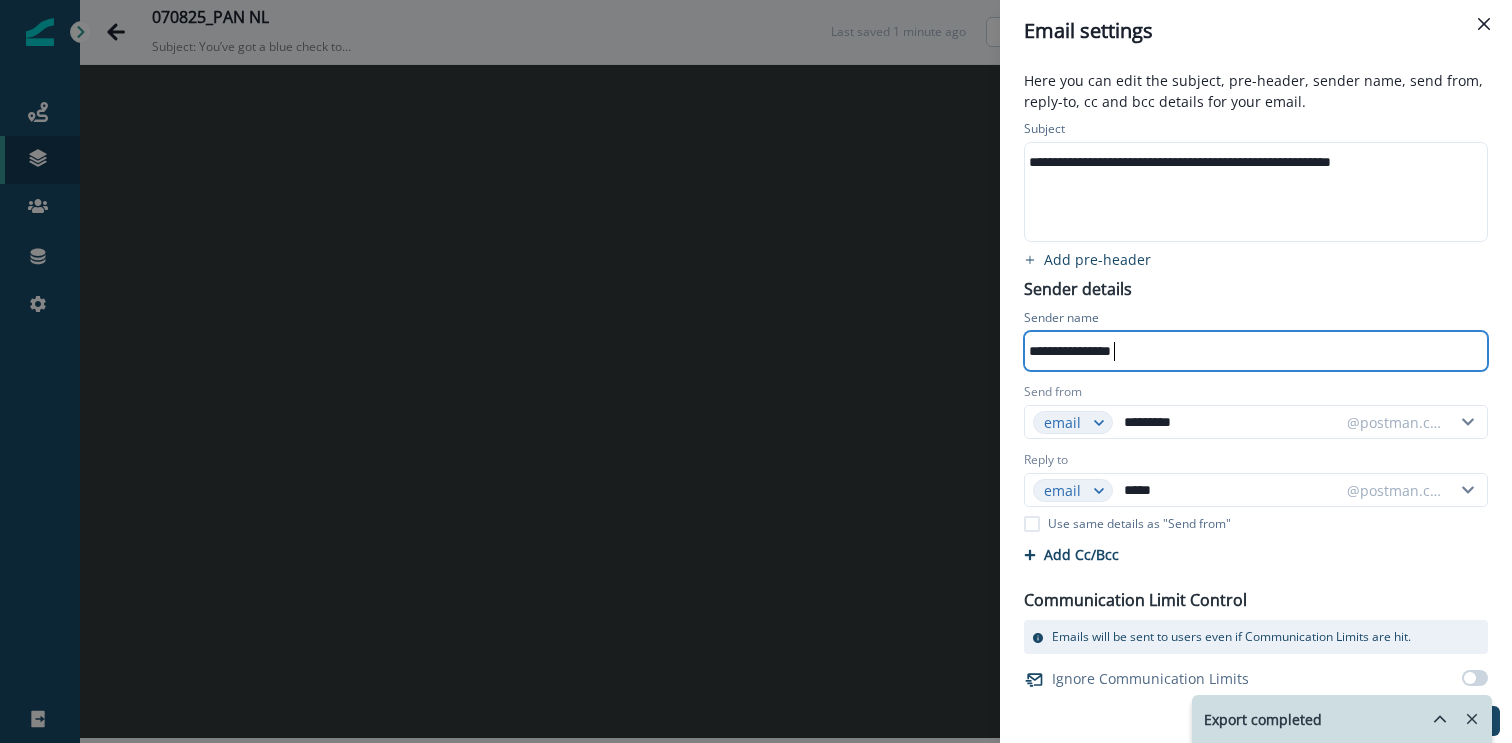click on "**********" at bounding box center (1254, 351) 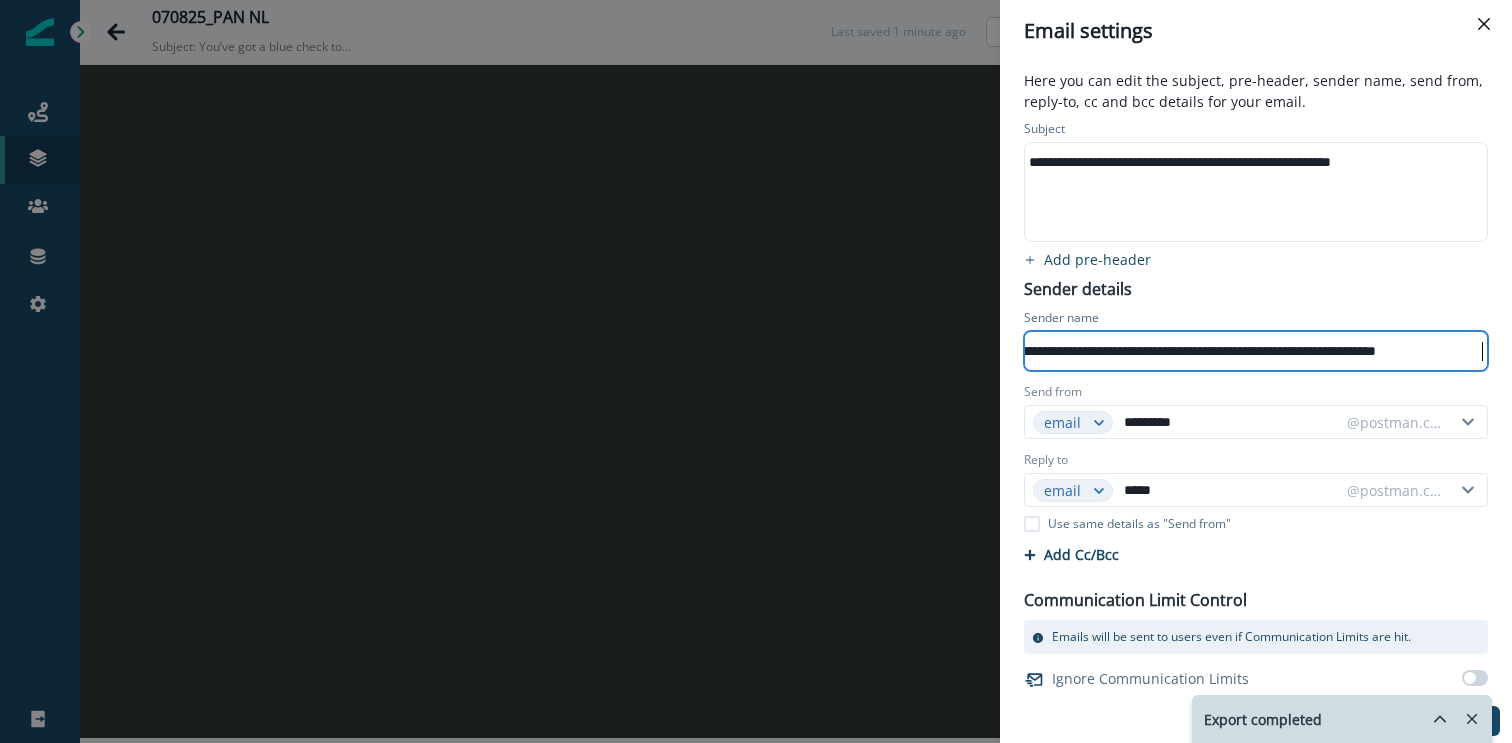scroll, scrollTop: 0, scrollLeft: 0, axis: both 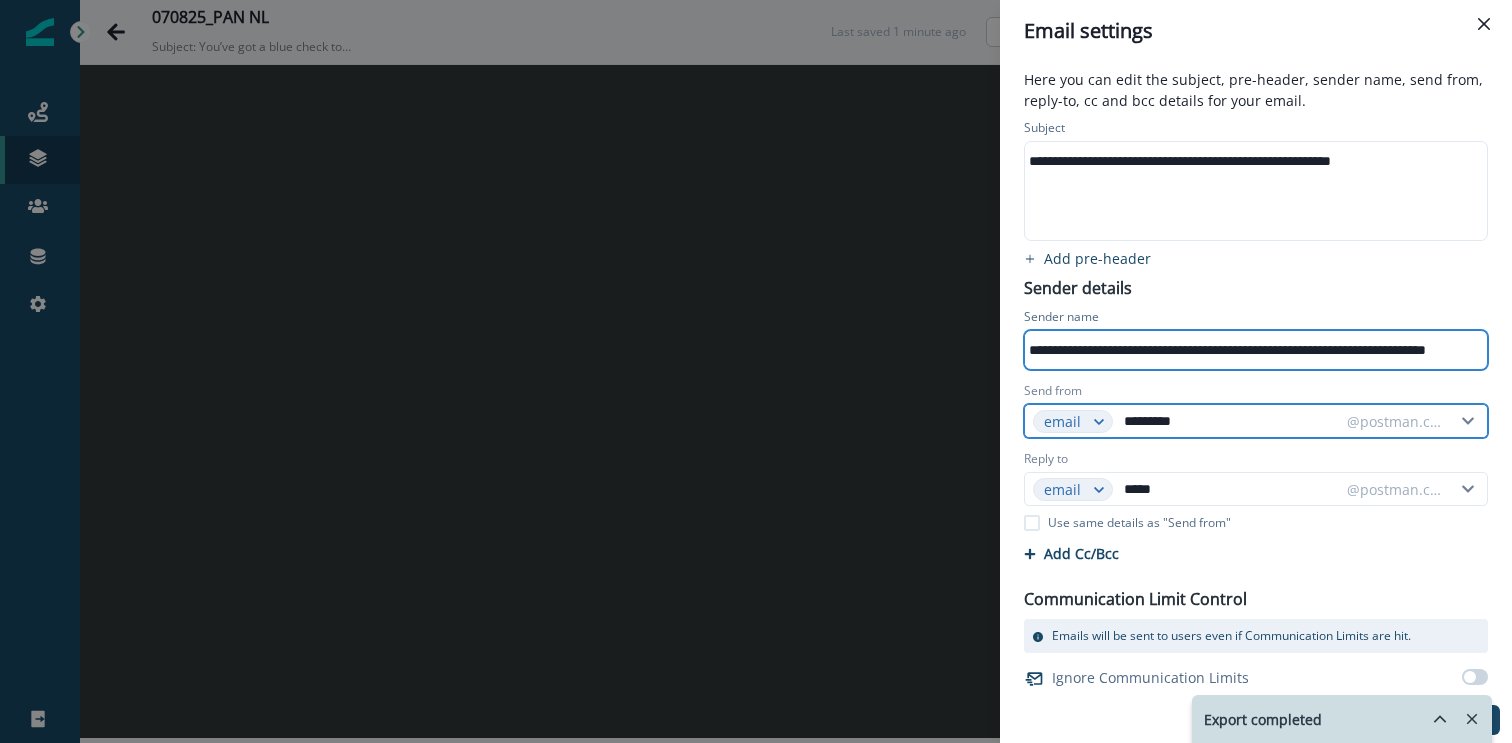 click on "*********" at bounding box center [1229, 421] 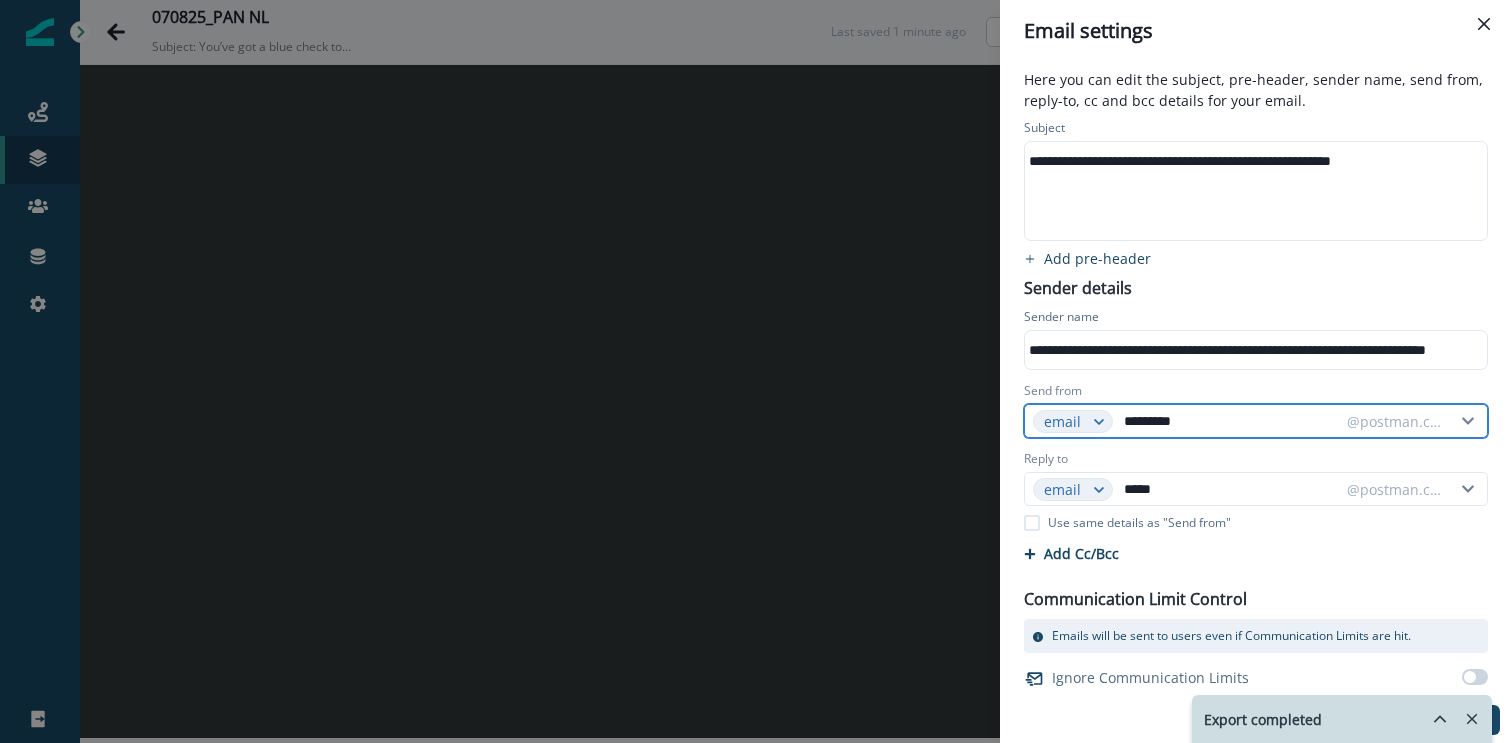 click on "*********" at bounding box center [1229, 421] 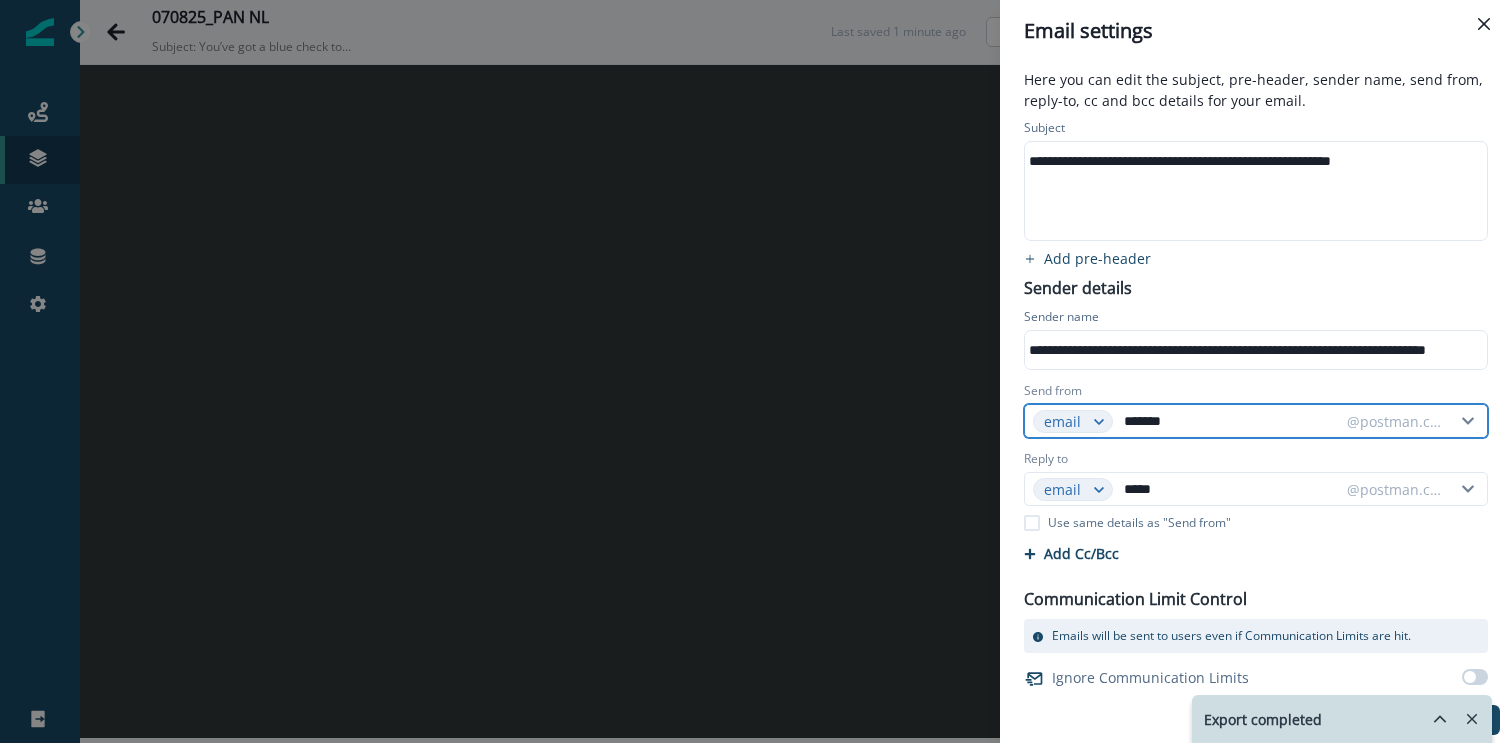 type on "*******" 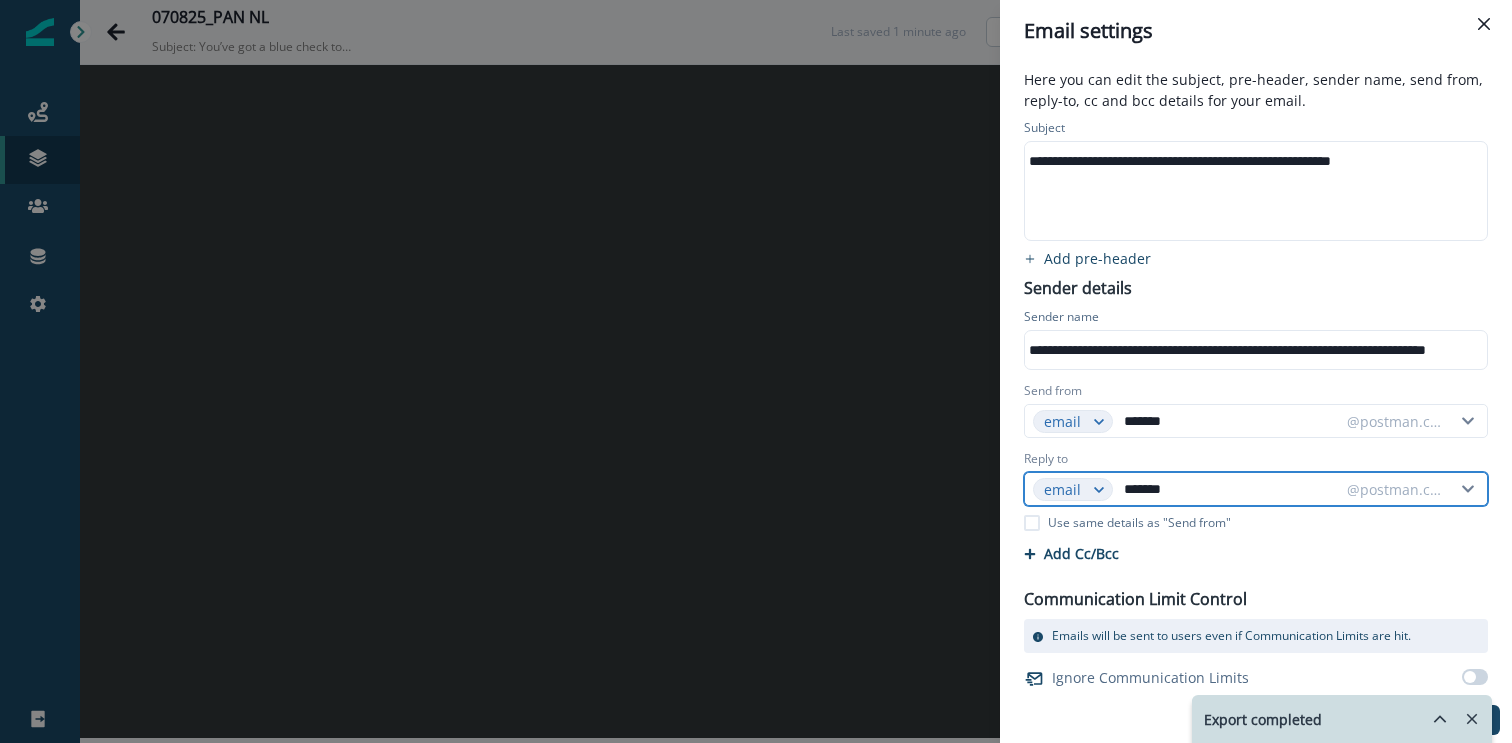 type on "*******" 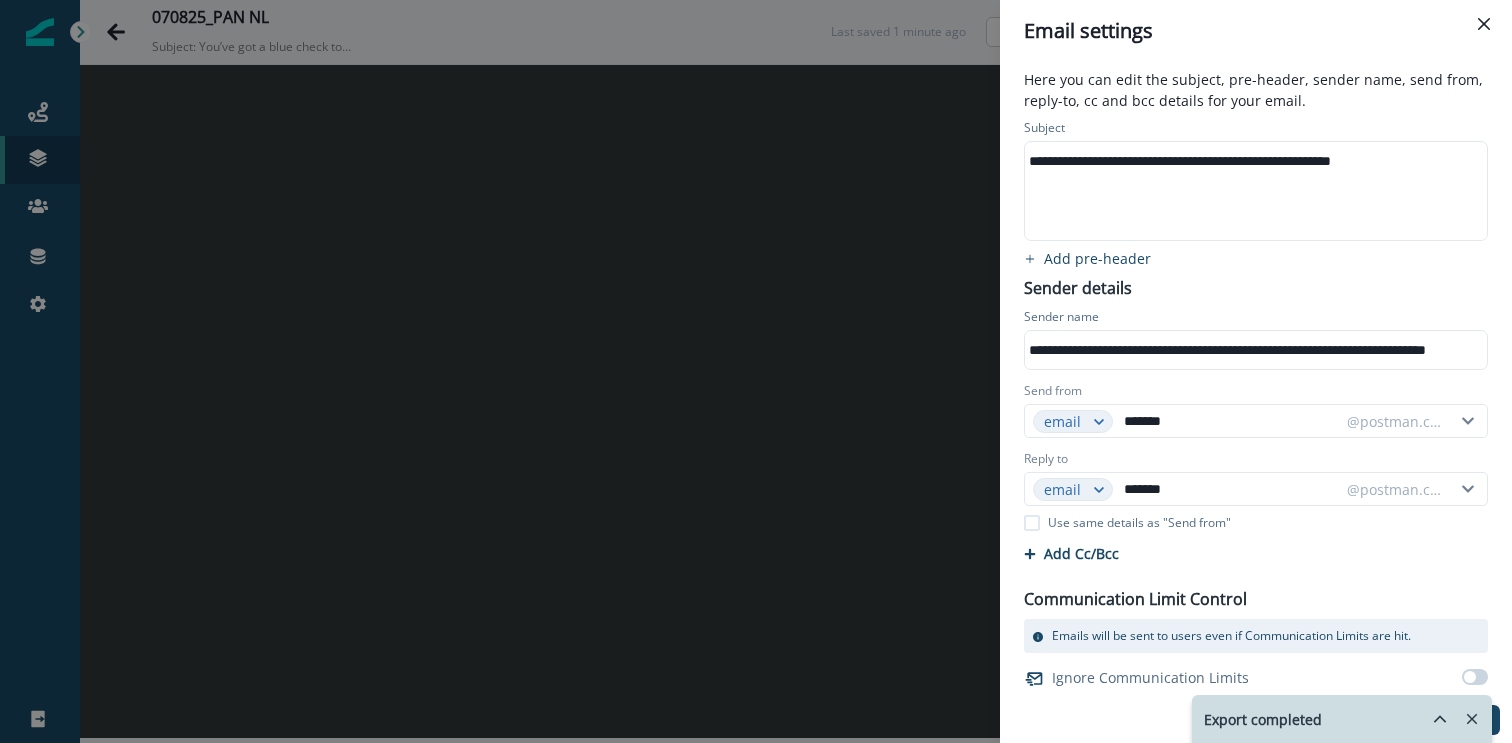 click on "**********" at bounding box center [1256, 425] 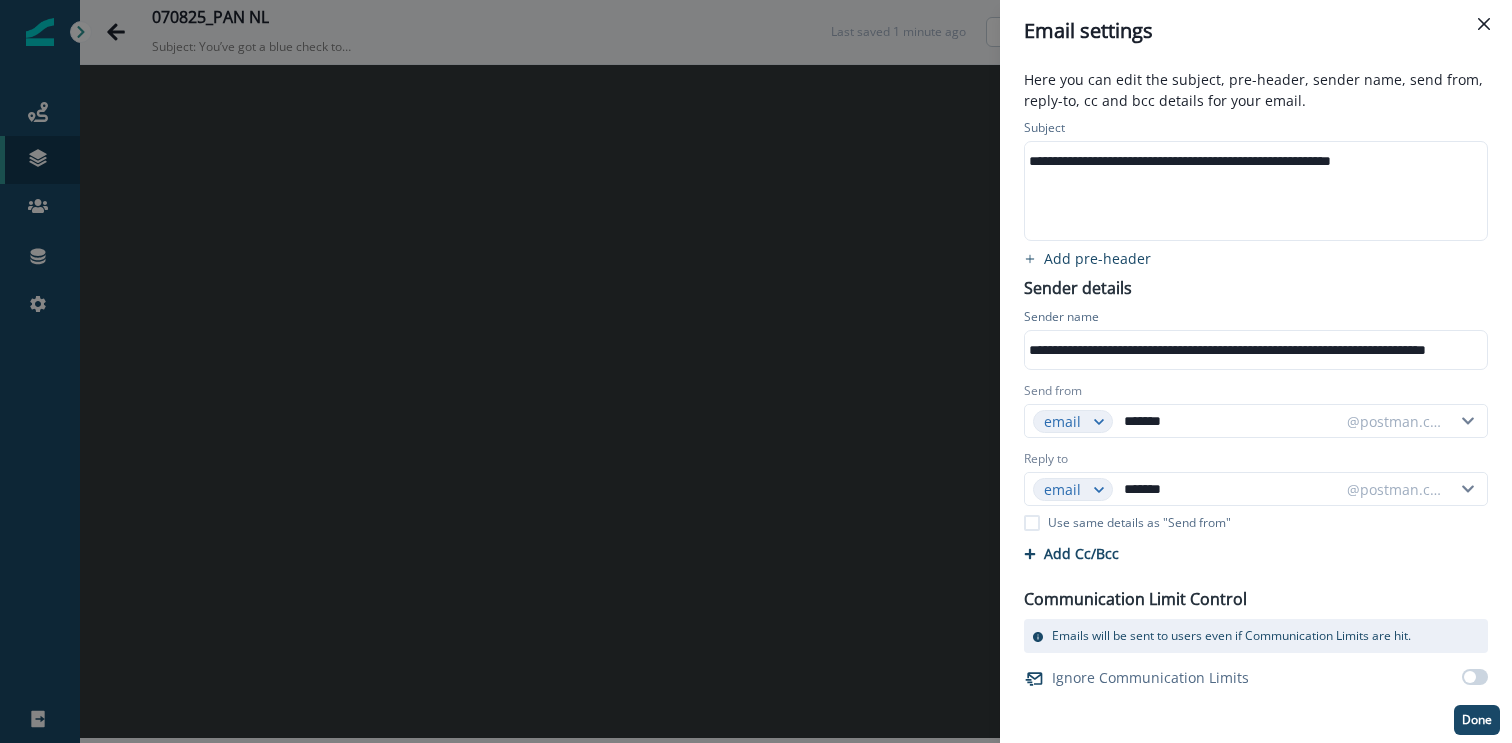 click on "Done" at bounding box center [1477, 720] 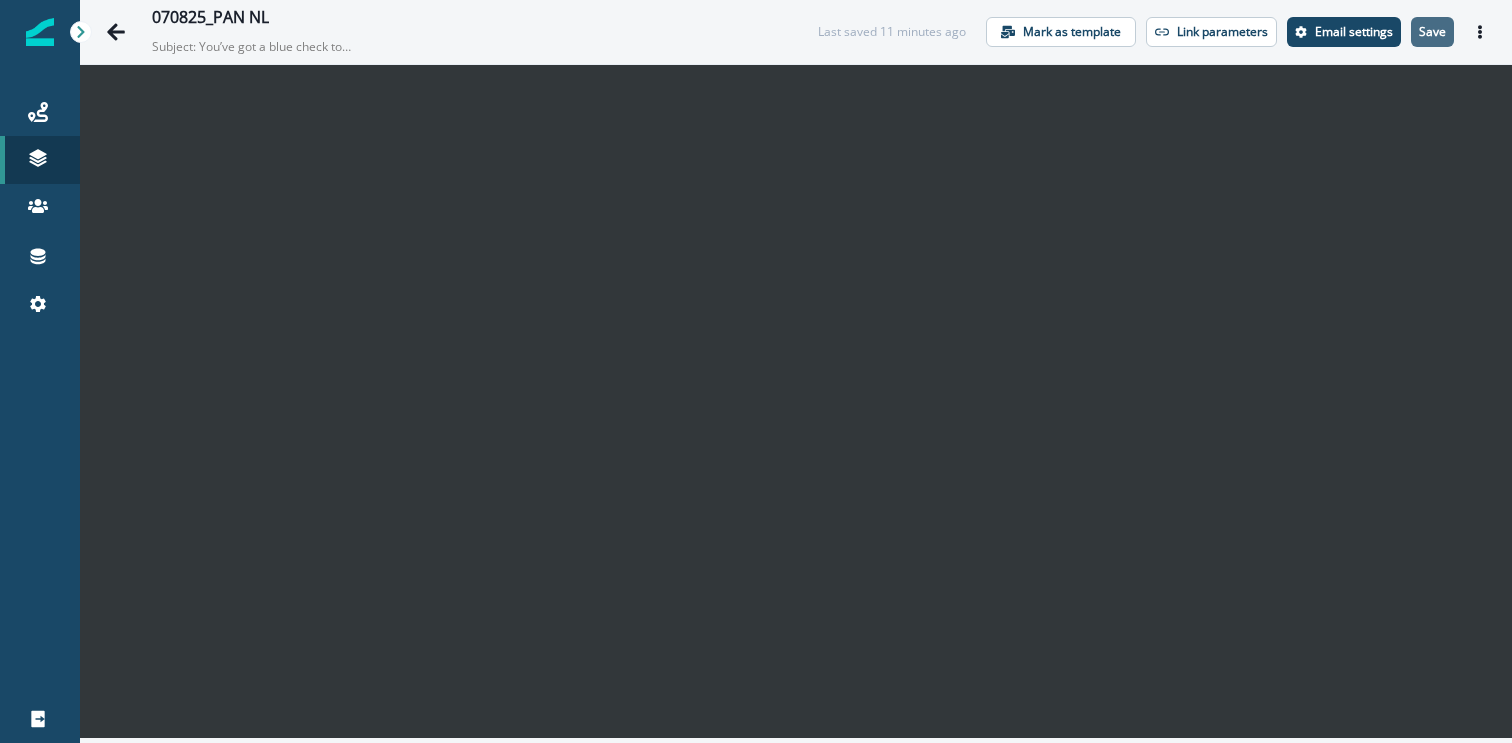 click on "Save" at bounding box center [1432, 32] 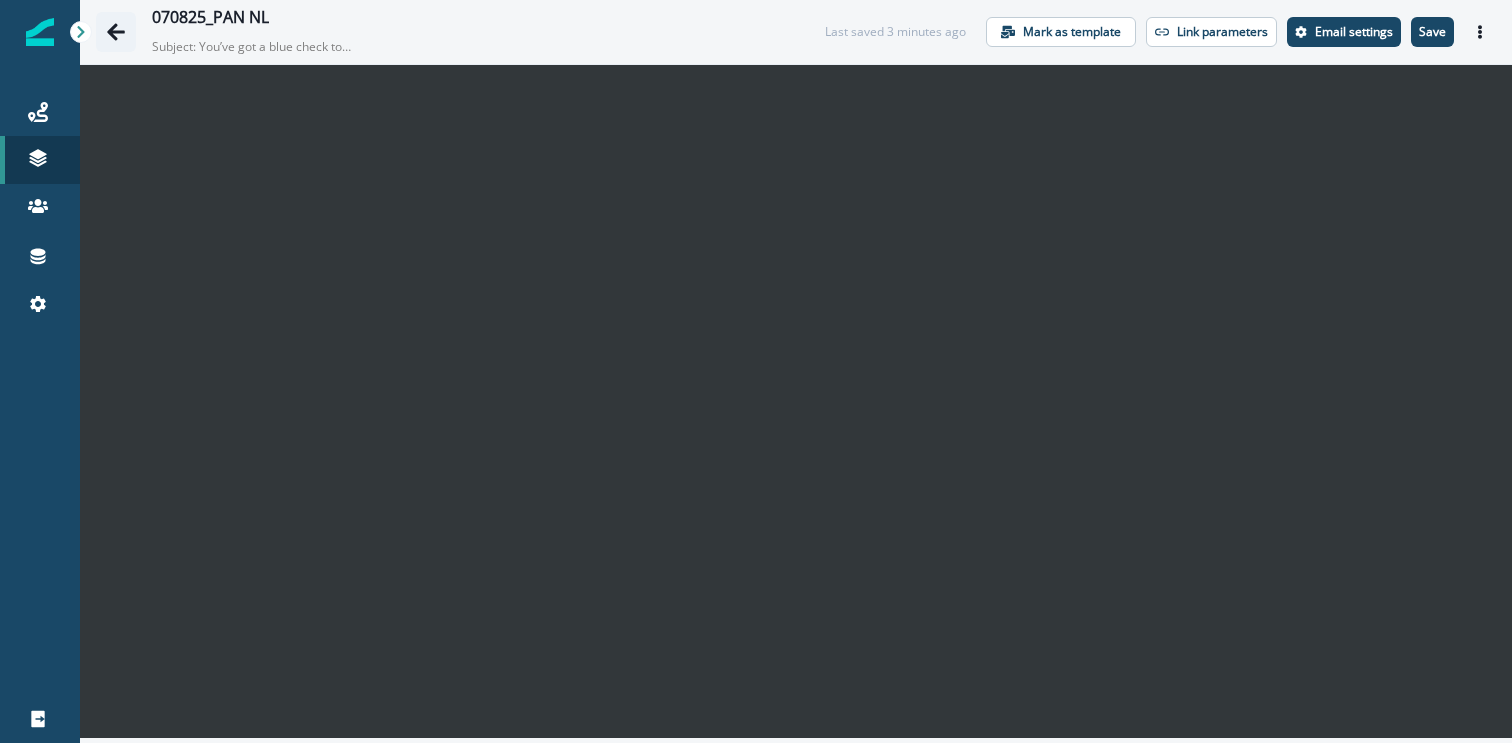 click at bounding box center [116, 32] 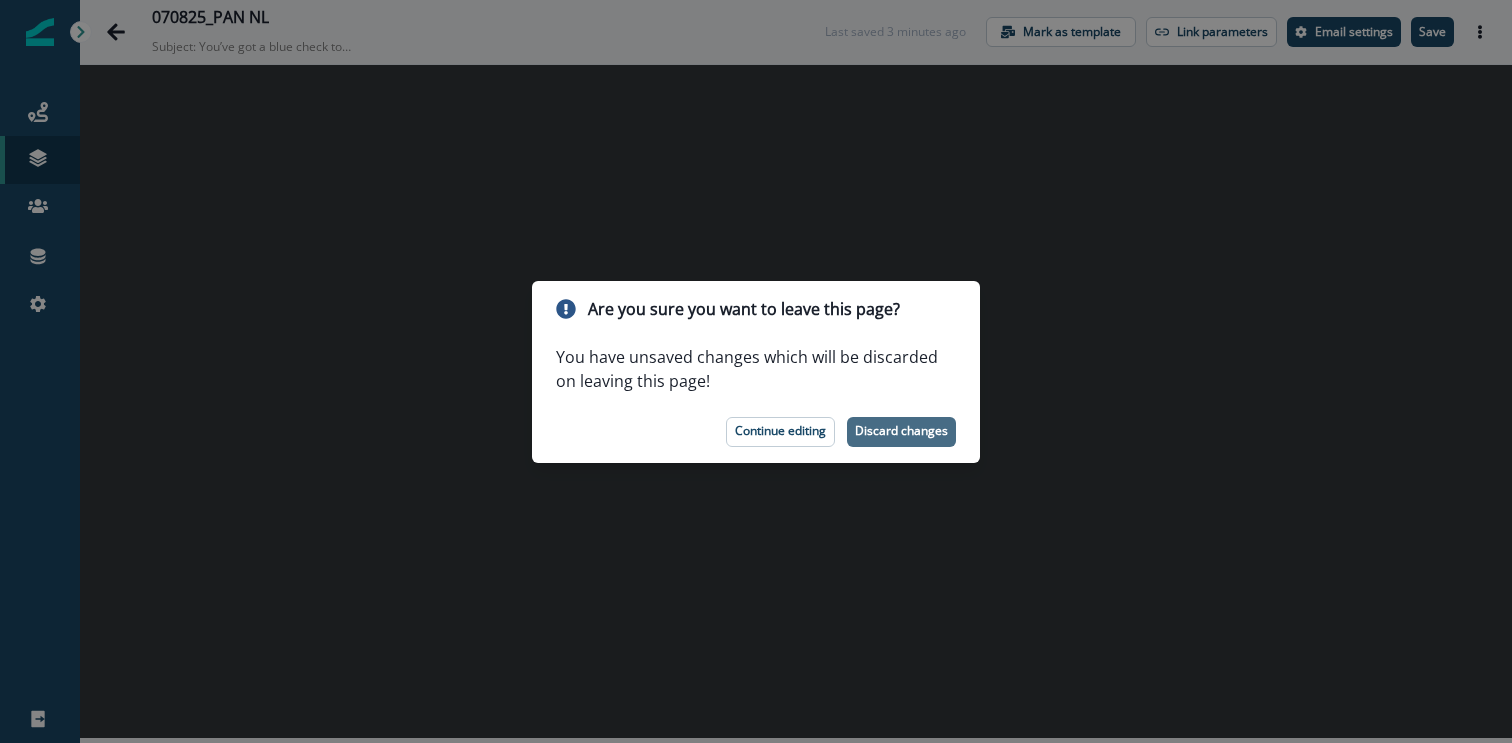 click on "Discard changes" at bounding box center [901, 432] 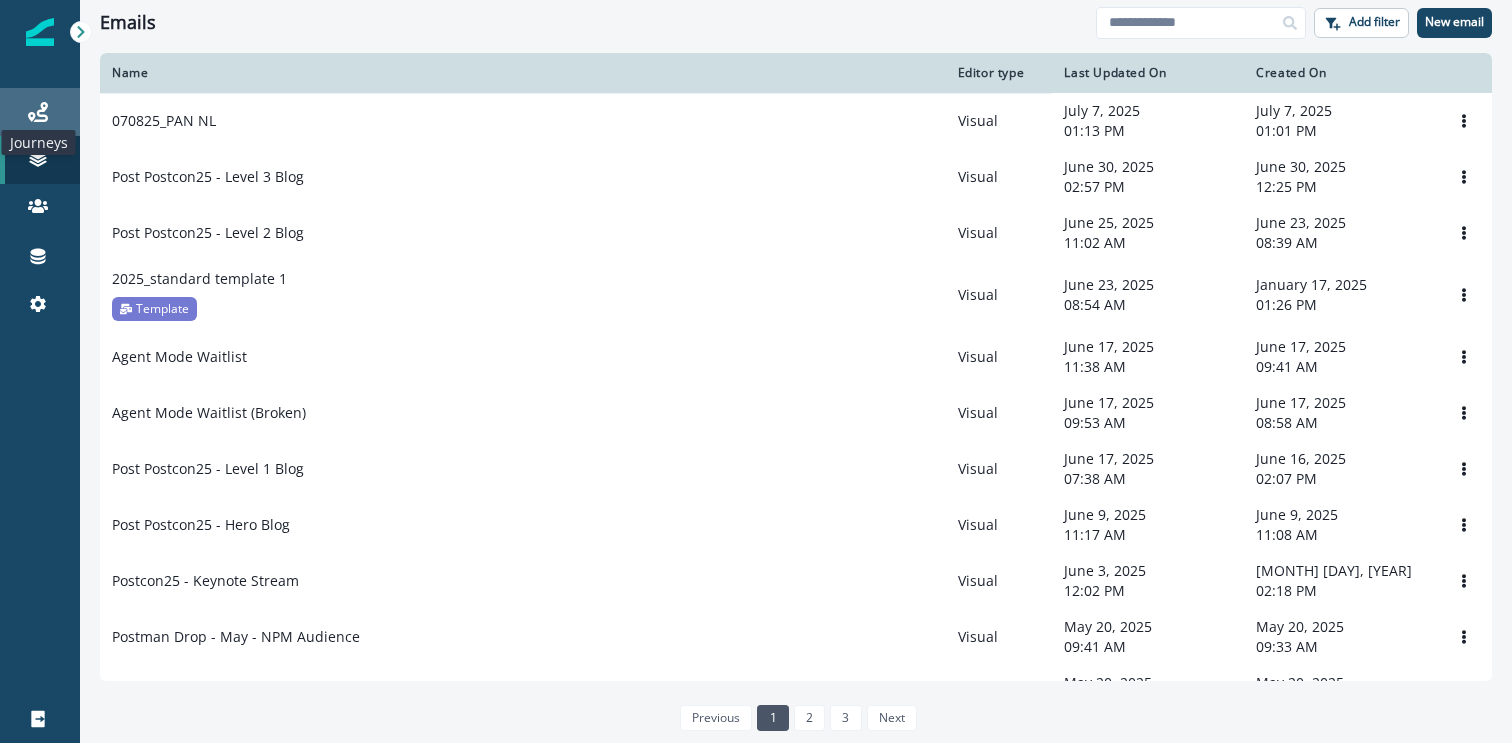click at bounding box center (38, 112) 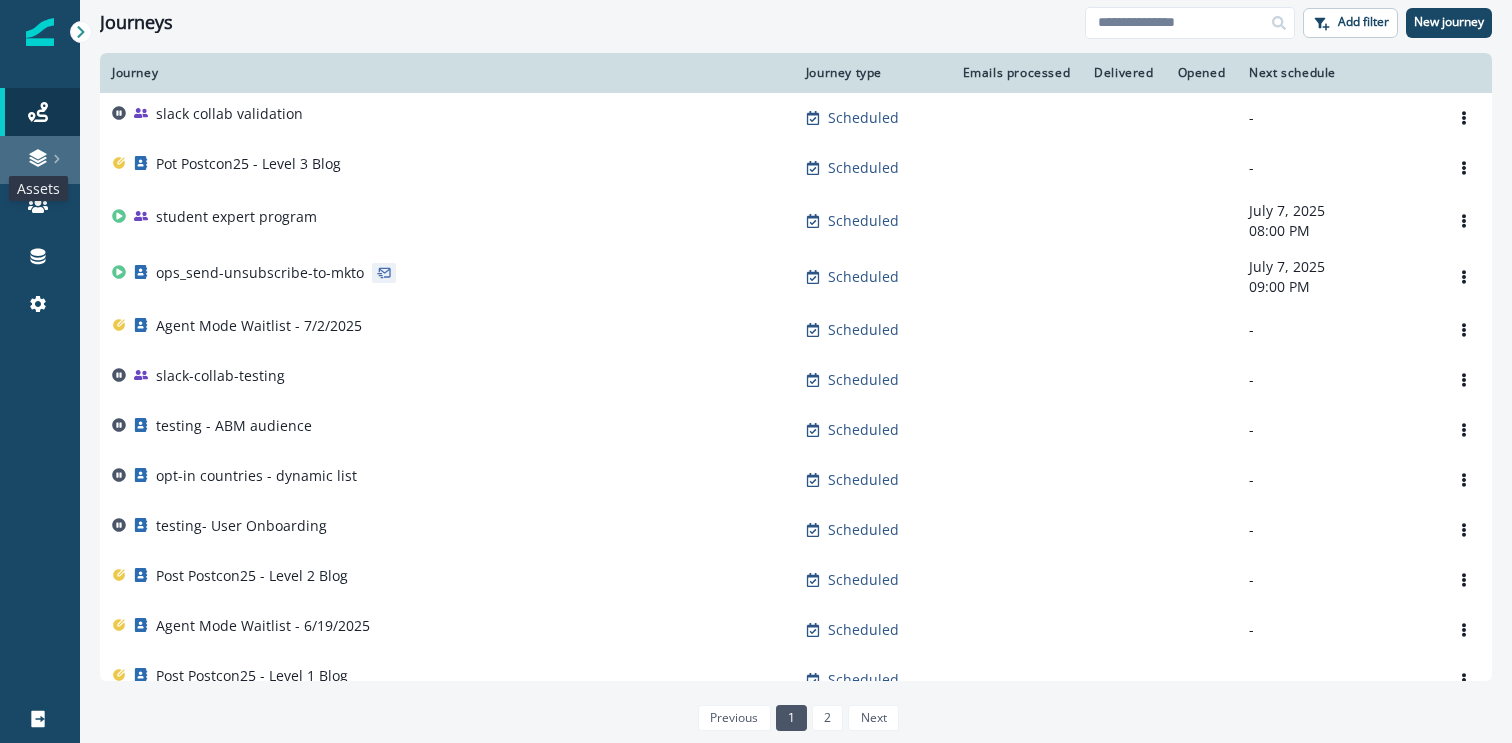 click at bounding box center (38, 158) 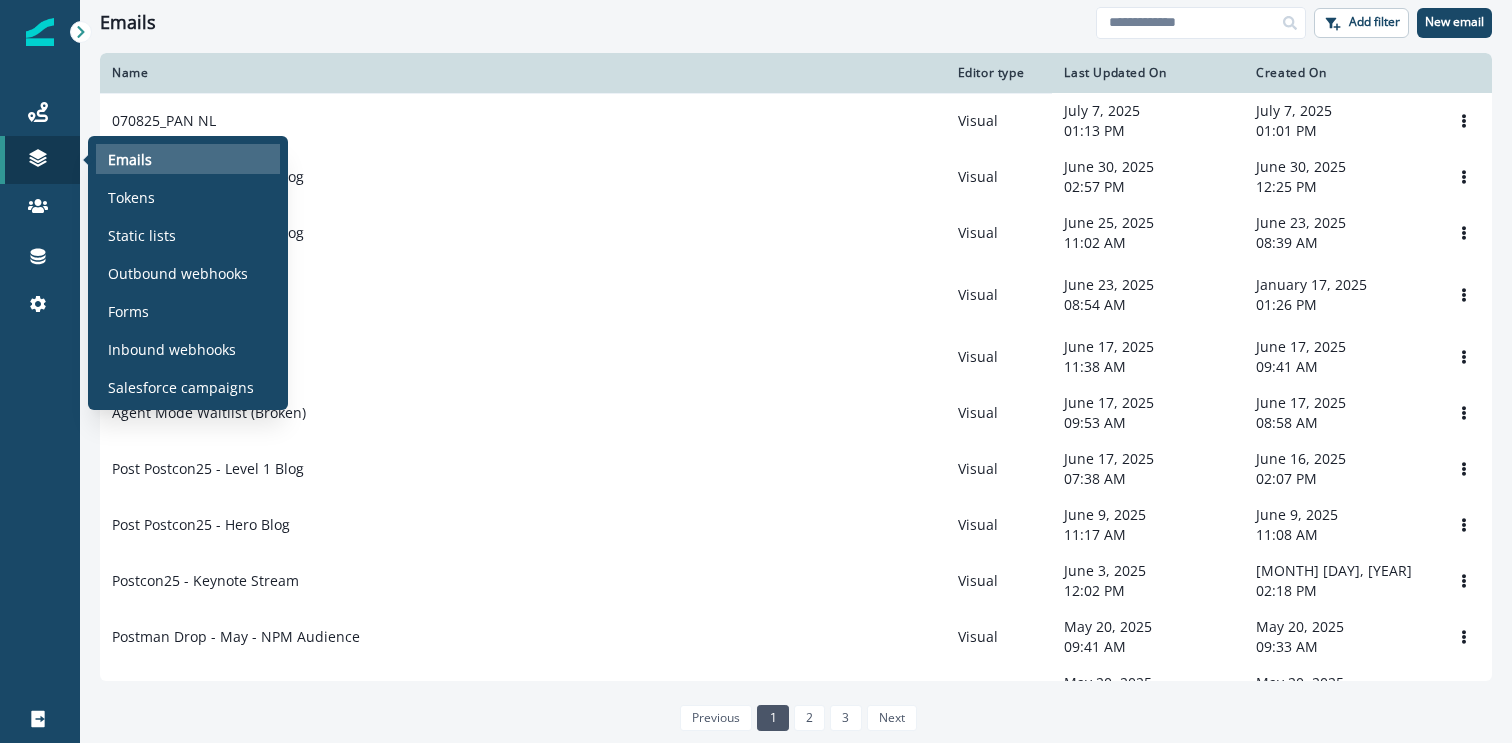 click on "Emails" at bounding box center (188, 159) 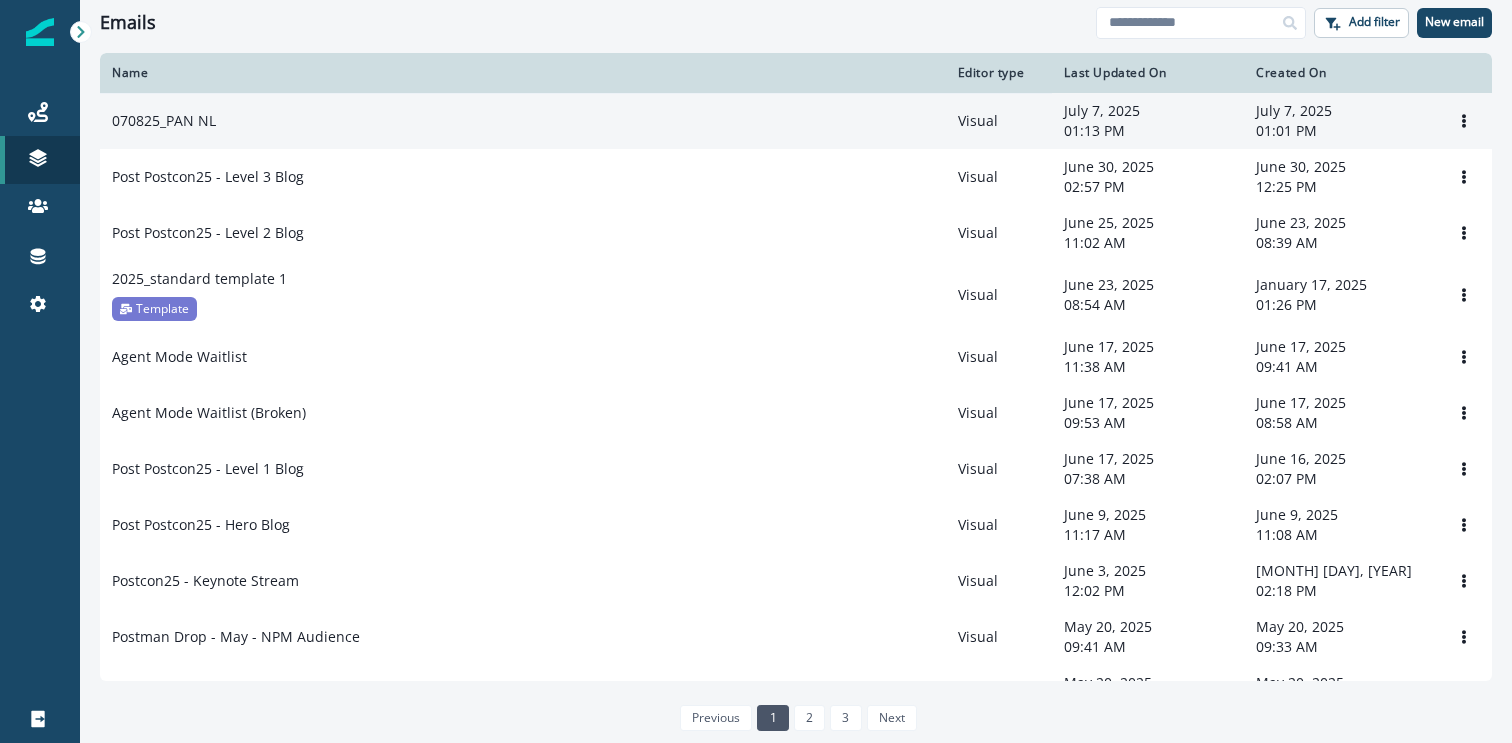 click on "070825_PAN NL" at bounding box center [164, 121] 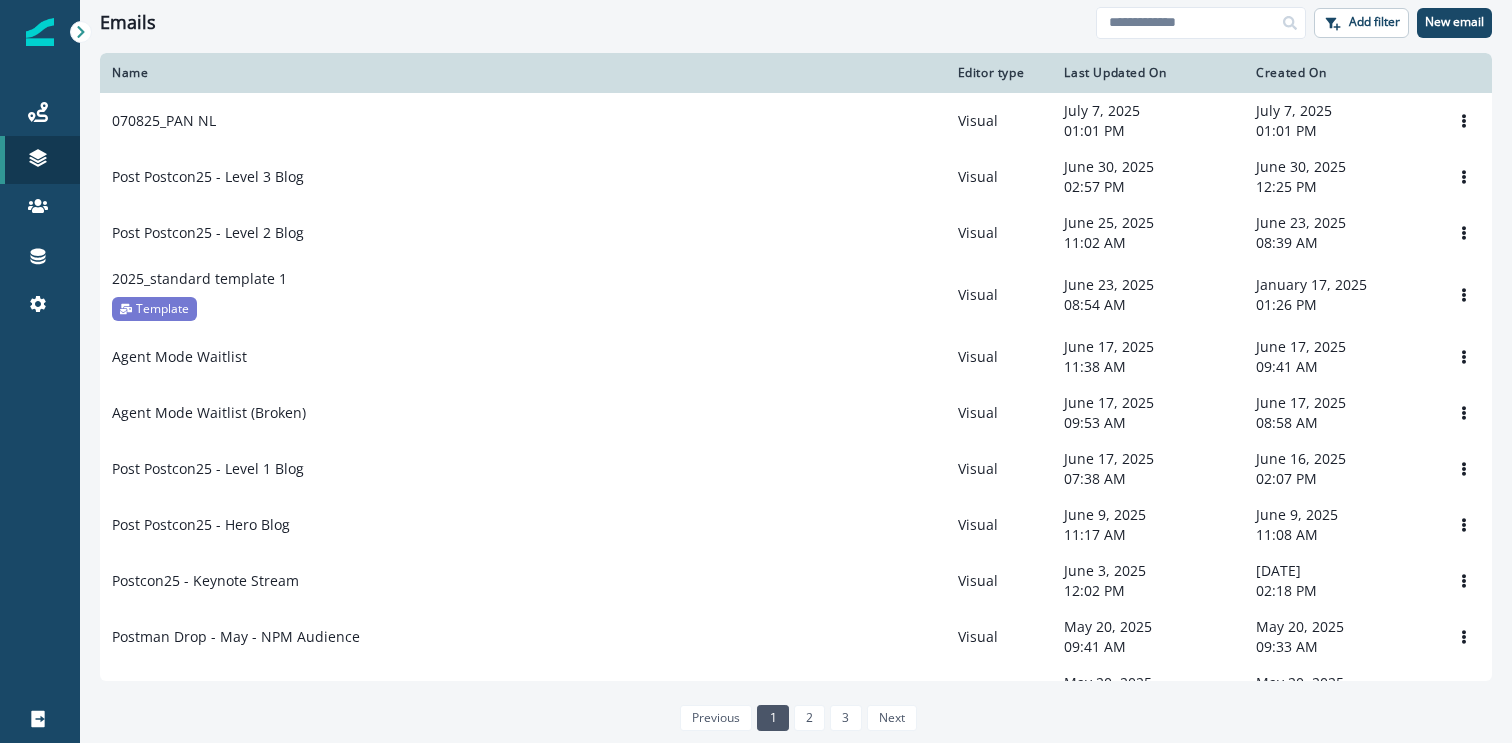 scroll, scrollTop: 0, scrollLeft: 0, axis: both 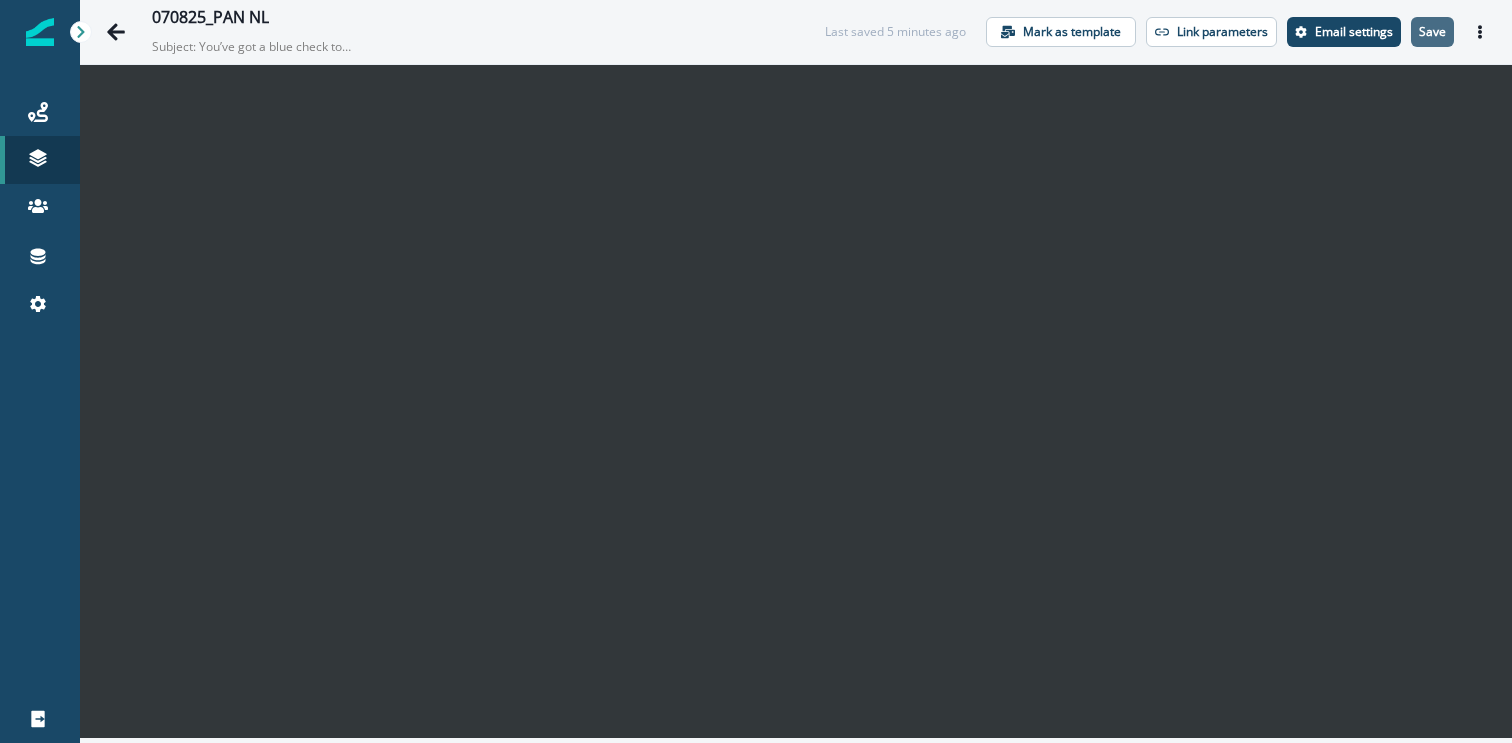 click on "Save" at bounding box center (1432, 32) 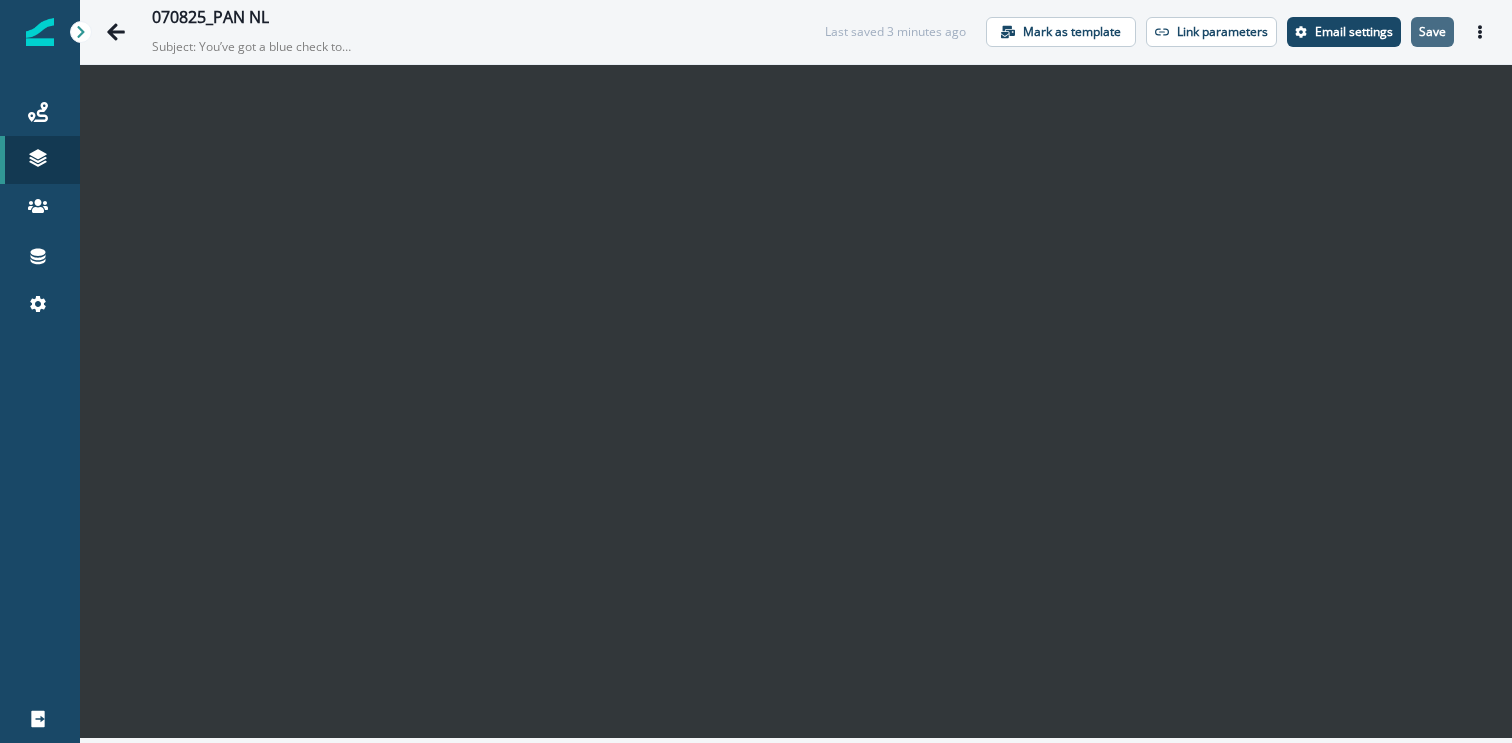 click on "Save" at bounding box center [1432, 32] 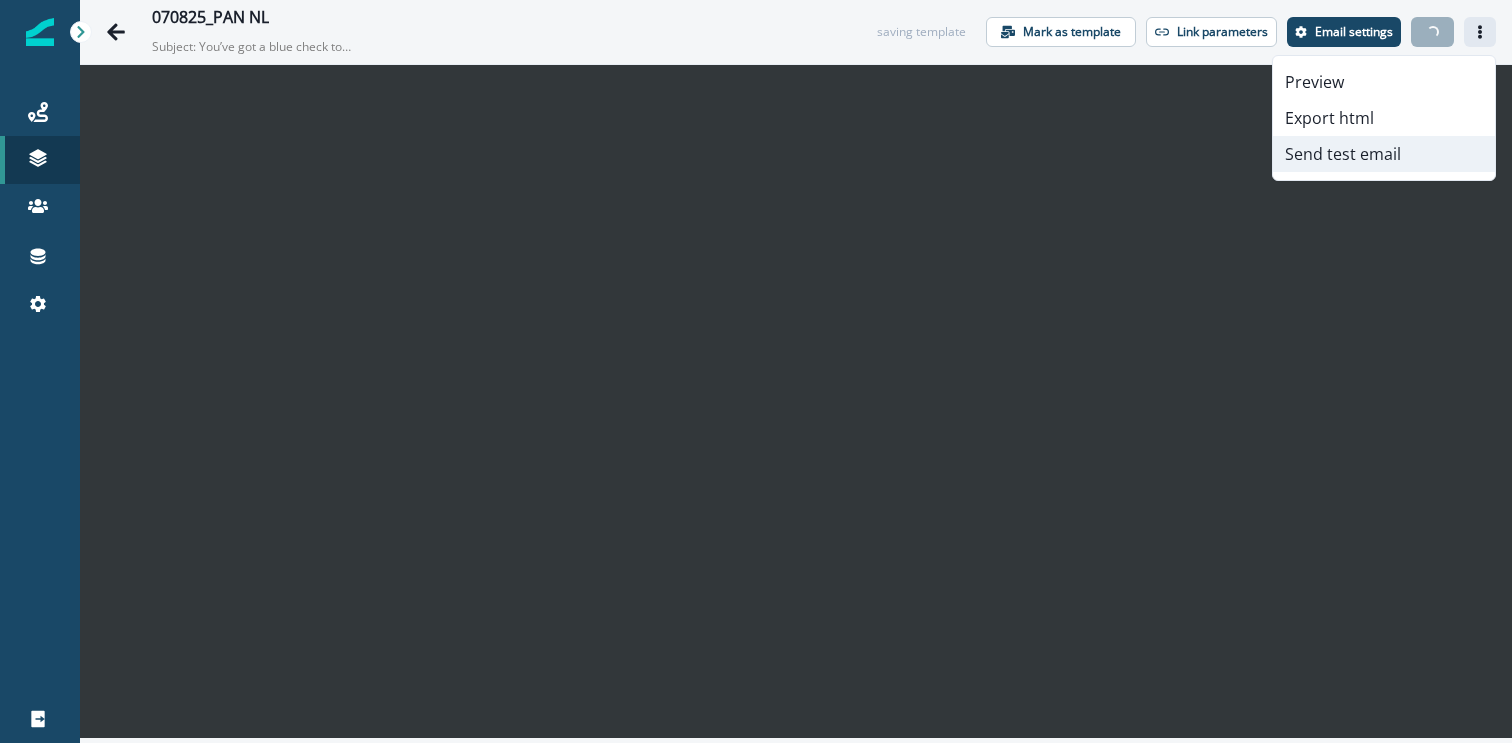 click on "Send test email" at bounding box center (1384, 154) 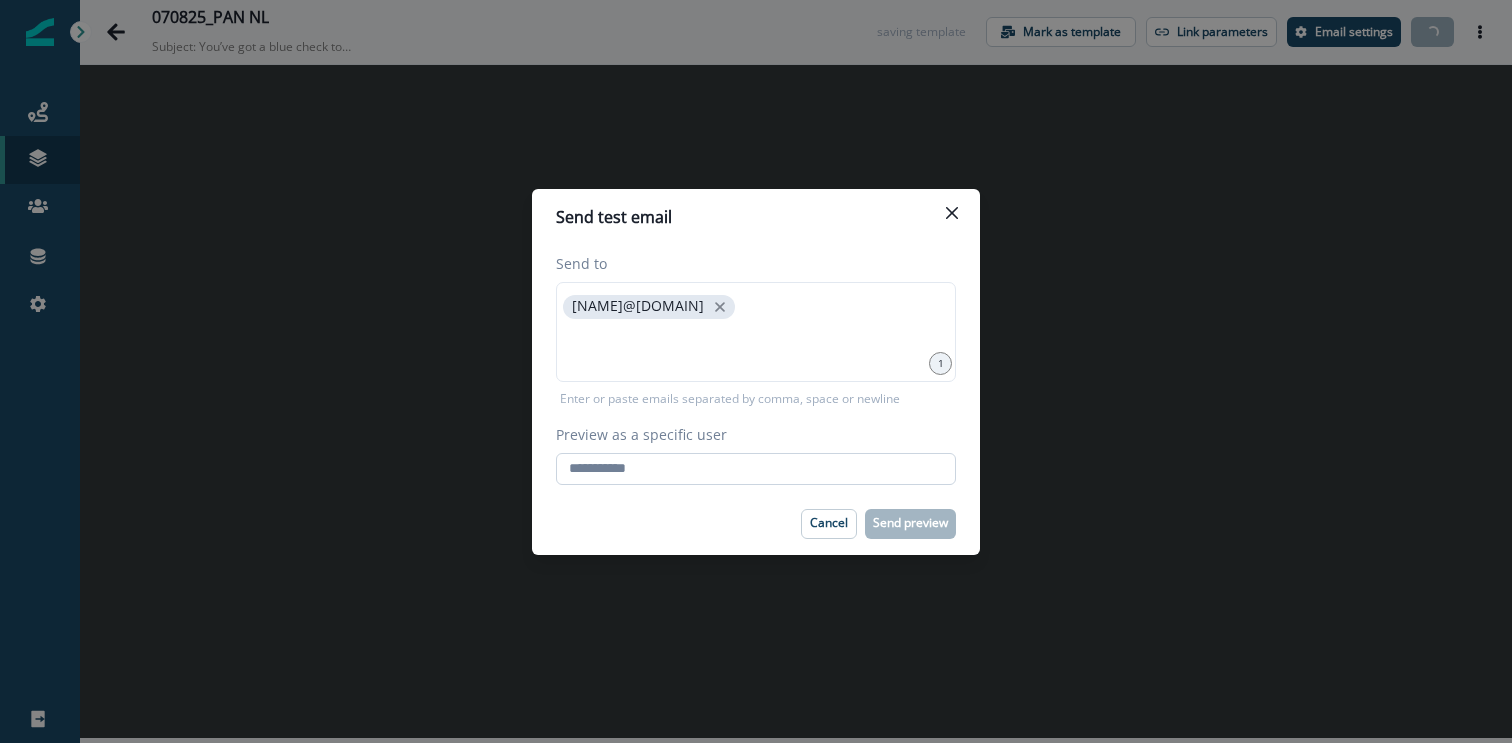click on "Preview as a specific user" at bounding box center (756, 469) 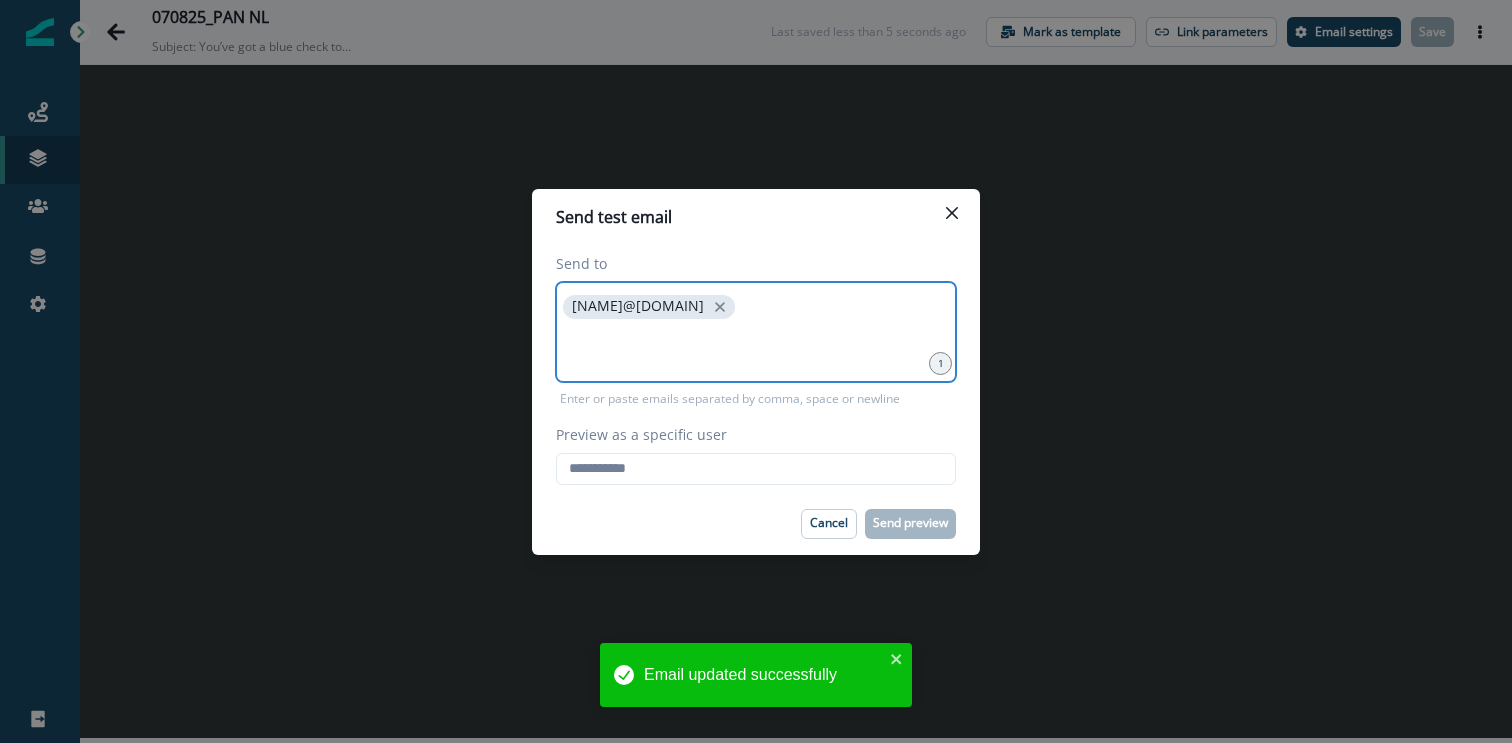 click at bounding box center [756, 348] 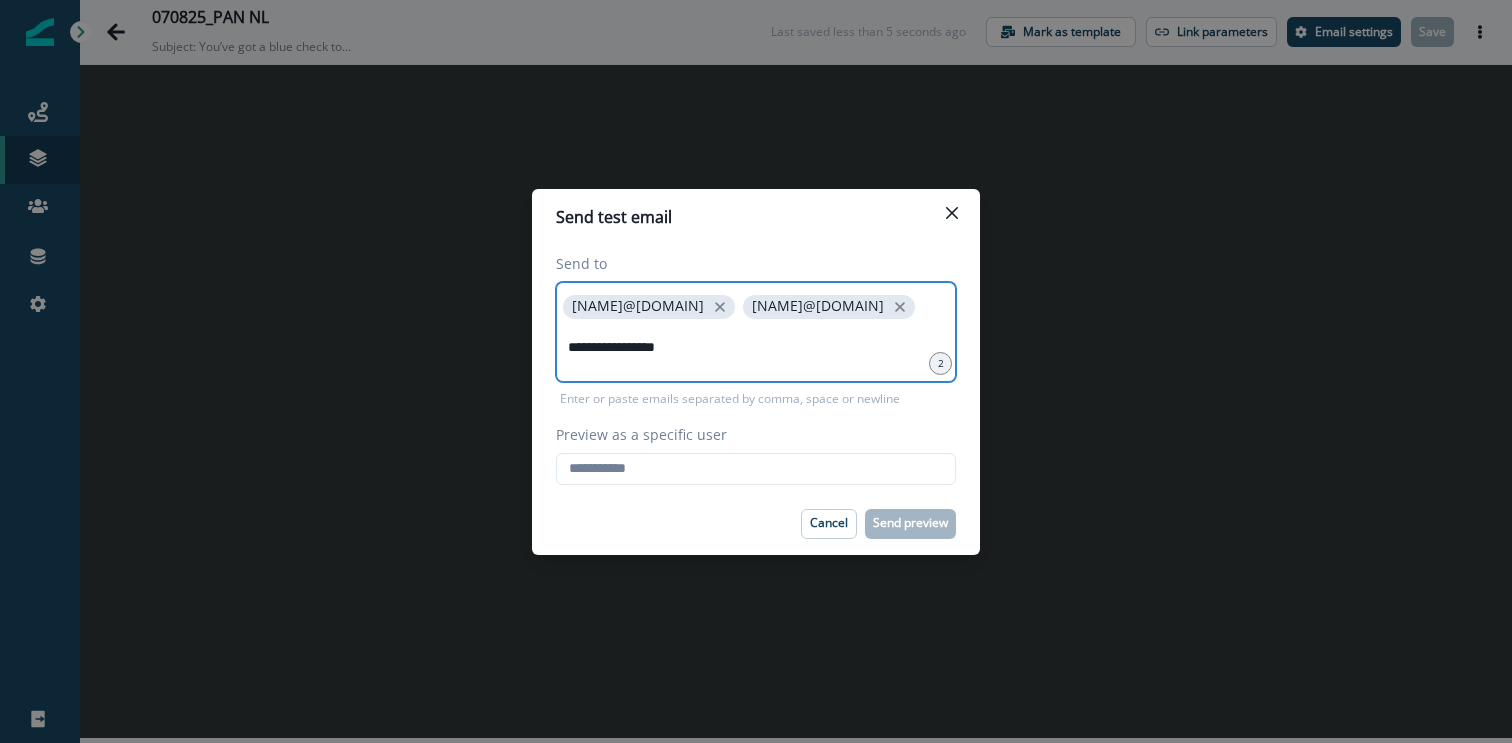 type on "**********" 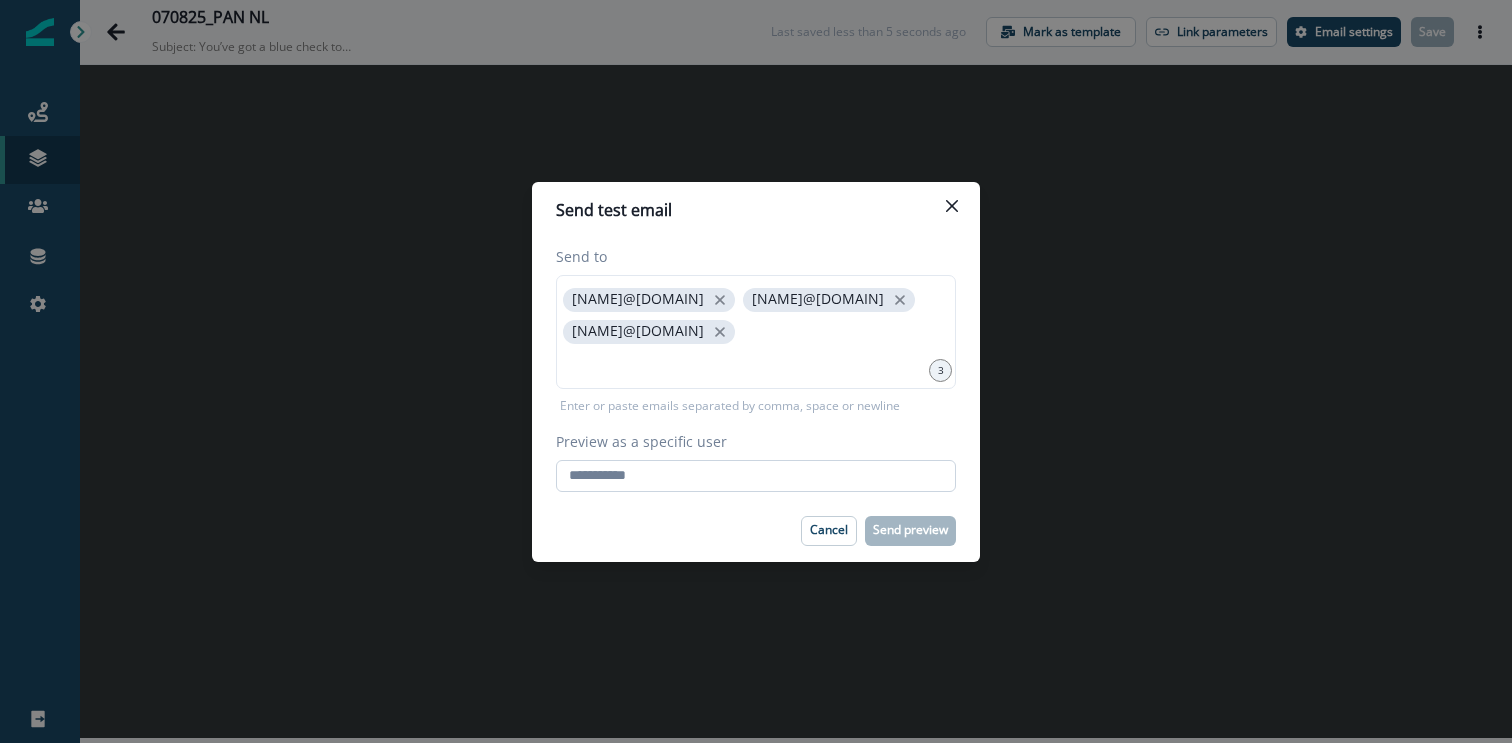 click on "Preview as a specific user" at bounding box center [756, 476] 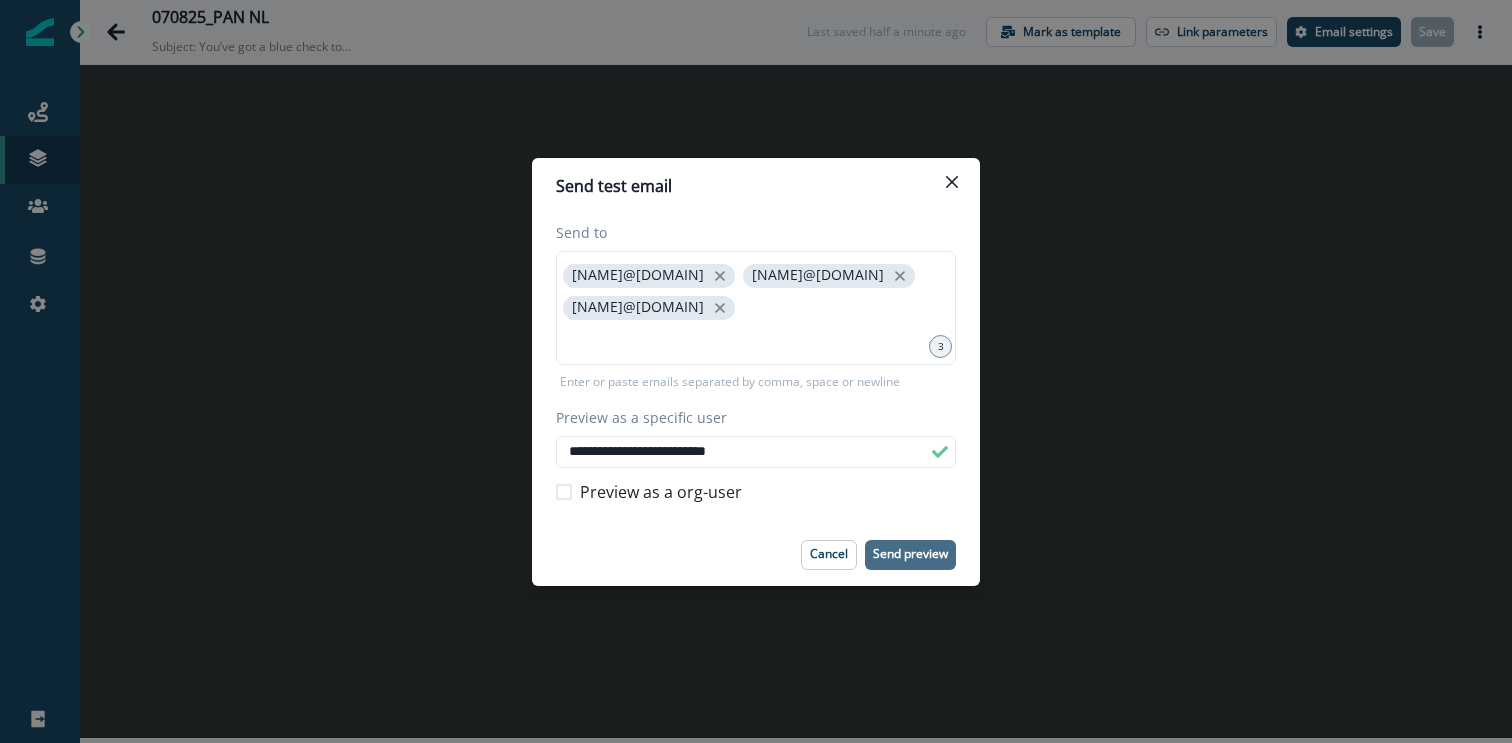 type on "**********" 